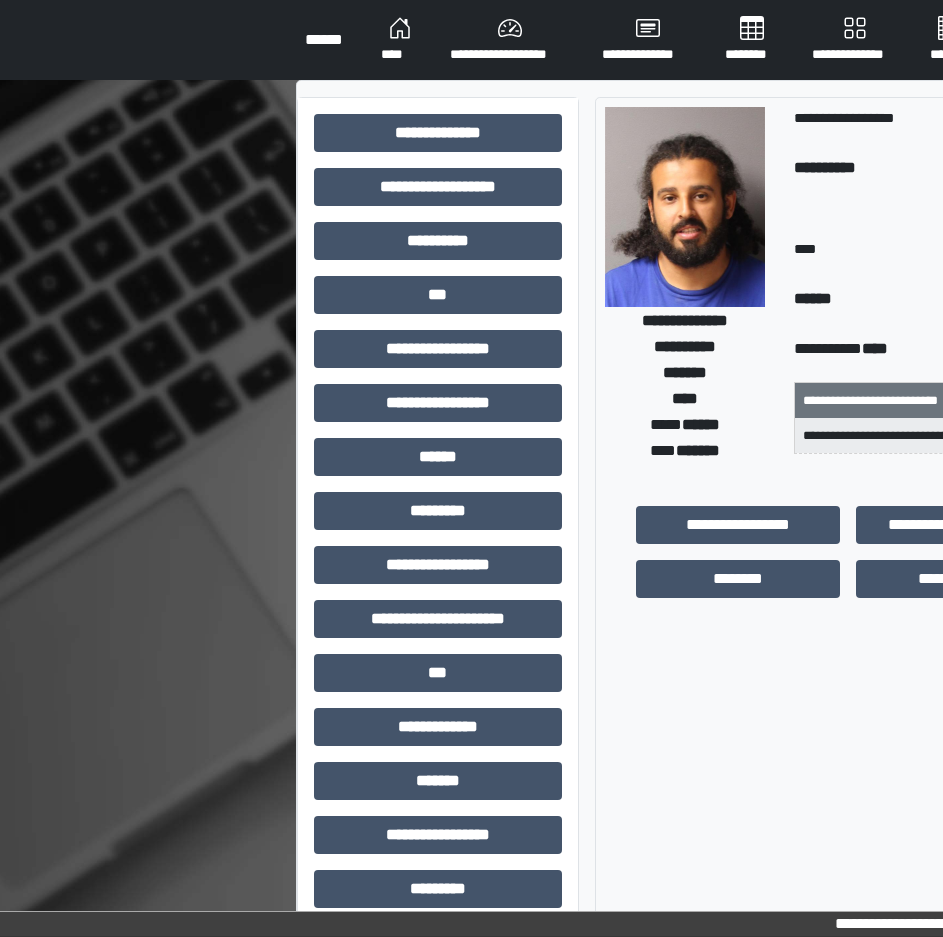 scroll, scrollTop: 0, scrollLeft: 0, axis: both 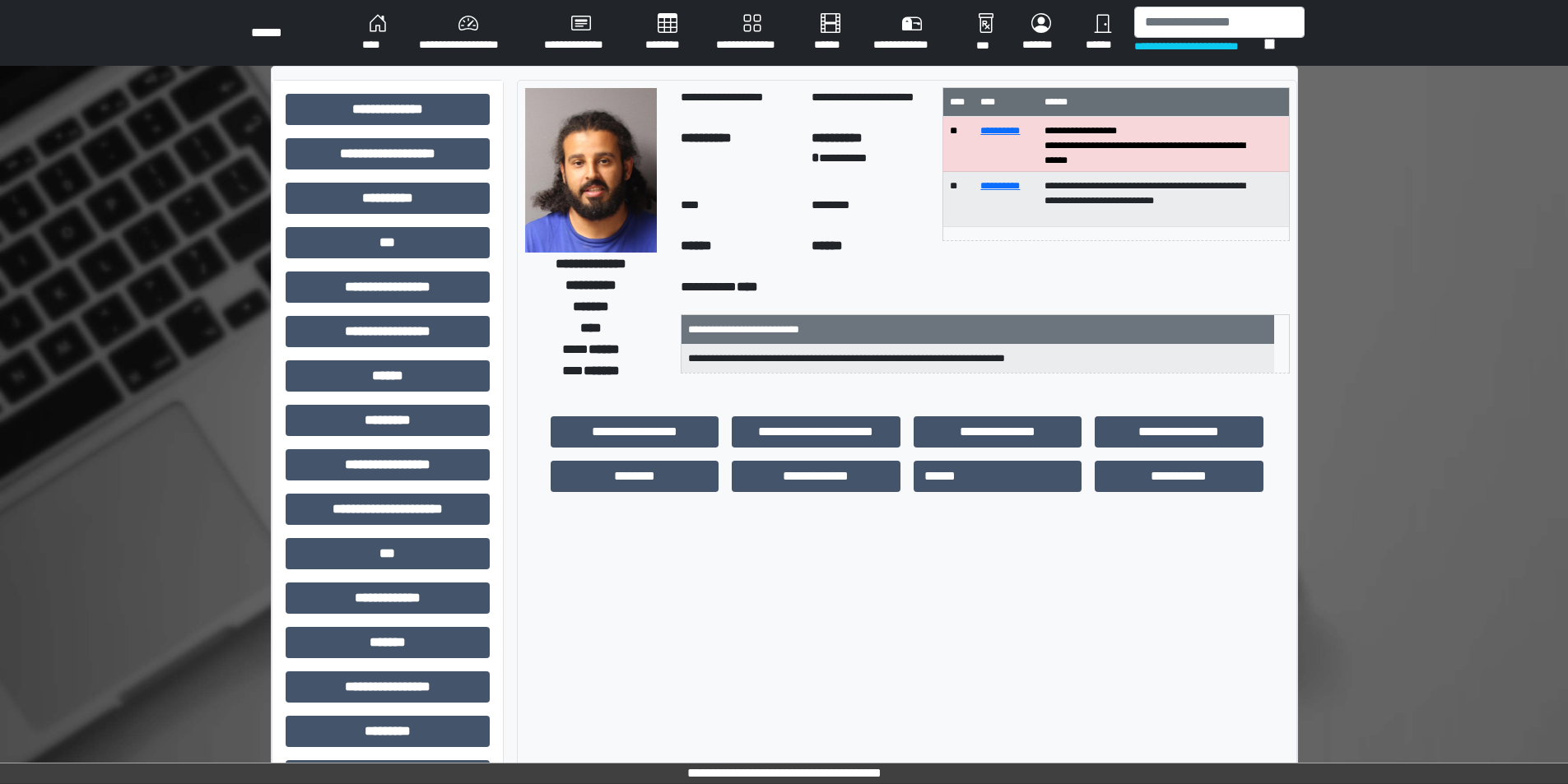 click on "****" at bounding box center [377, 33] 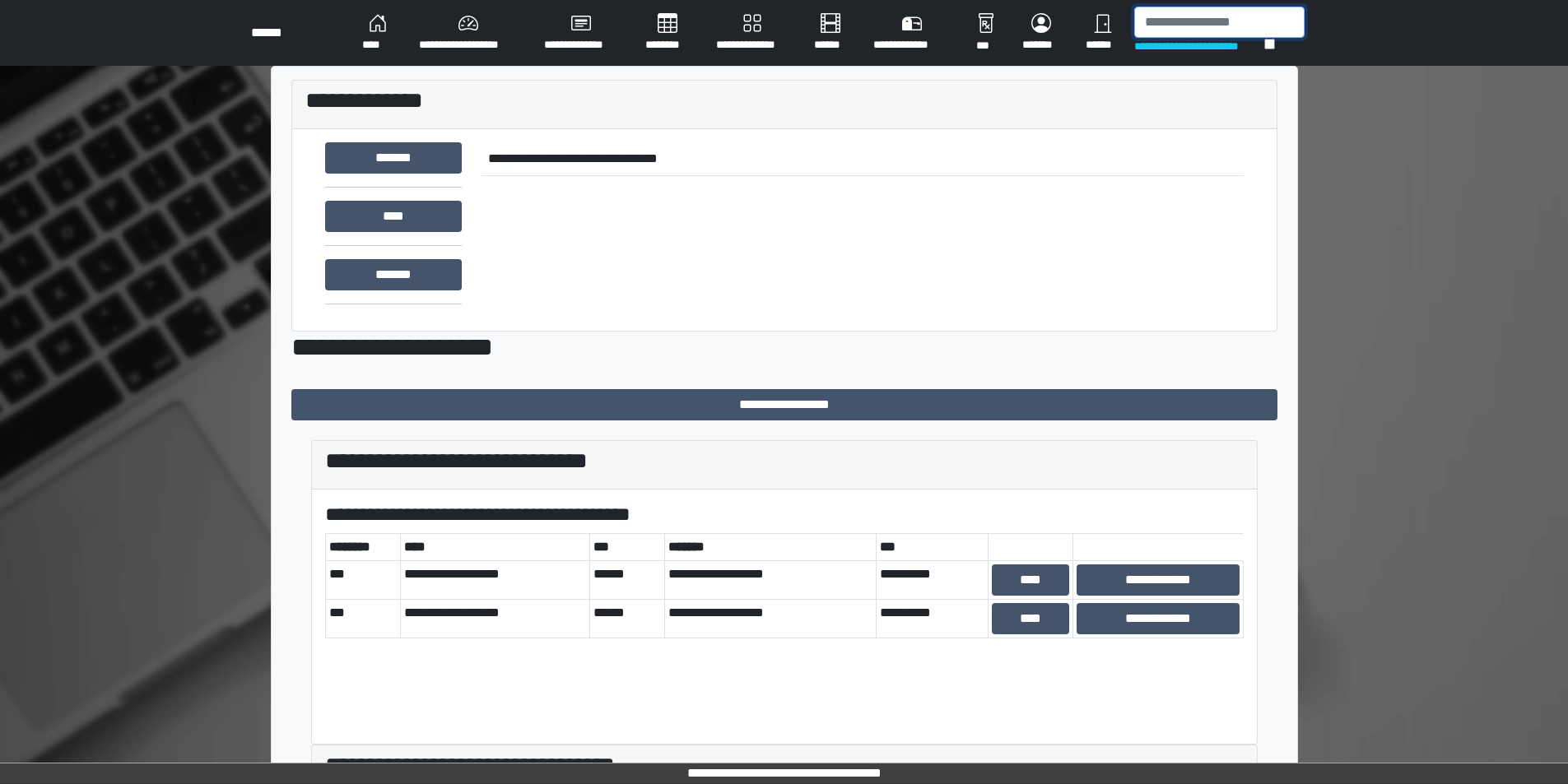 click at bounding box center [1219, 22] 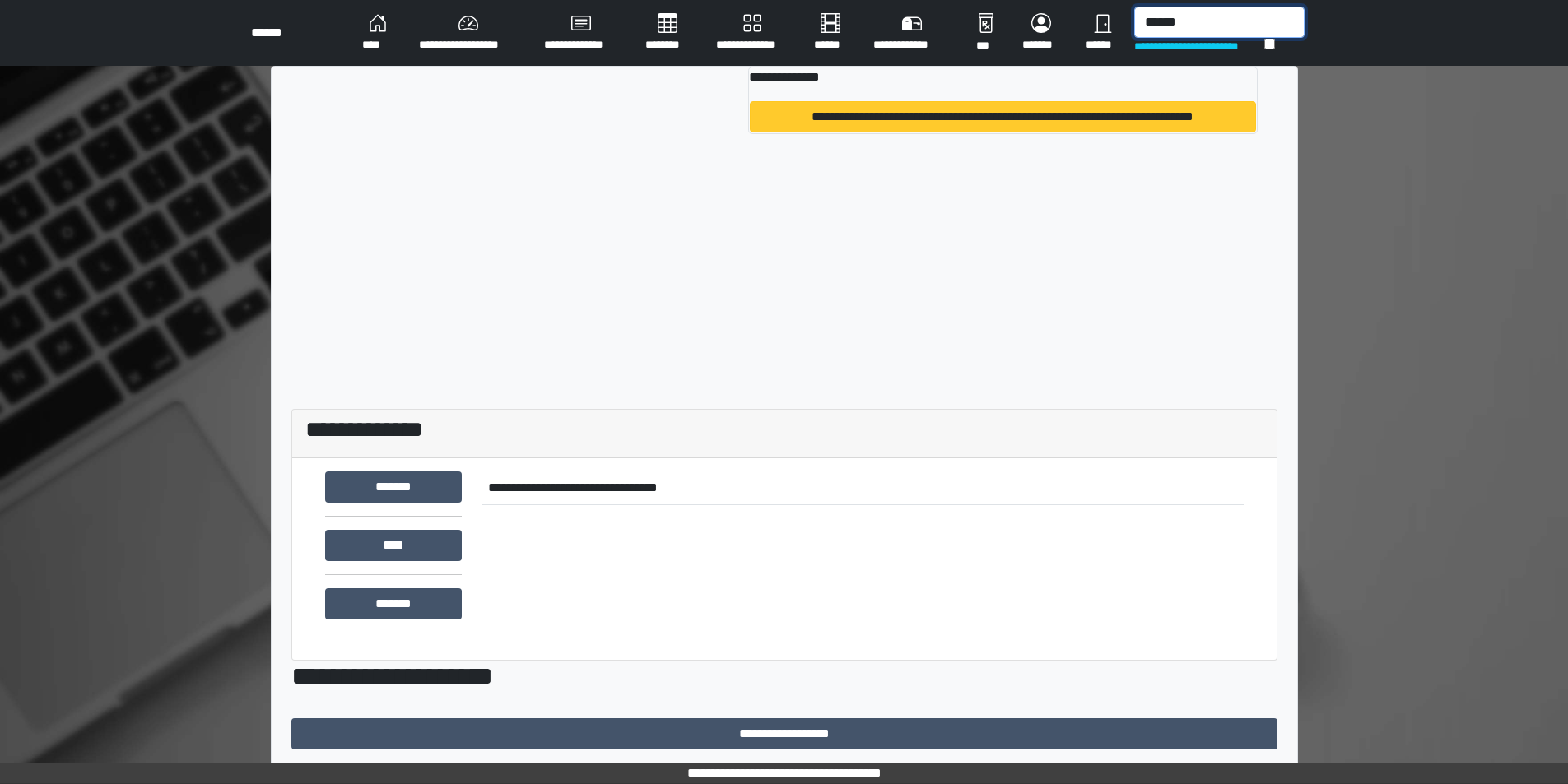 type on "******" 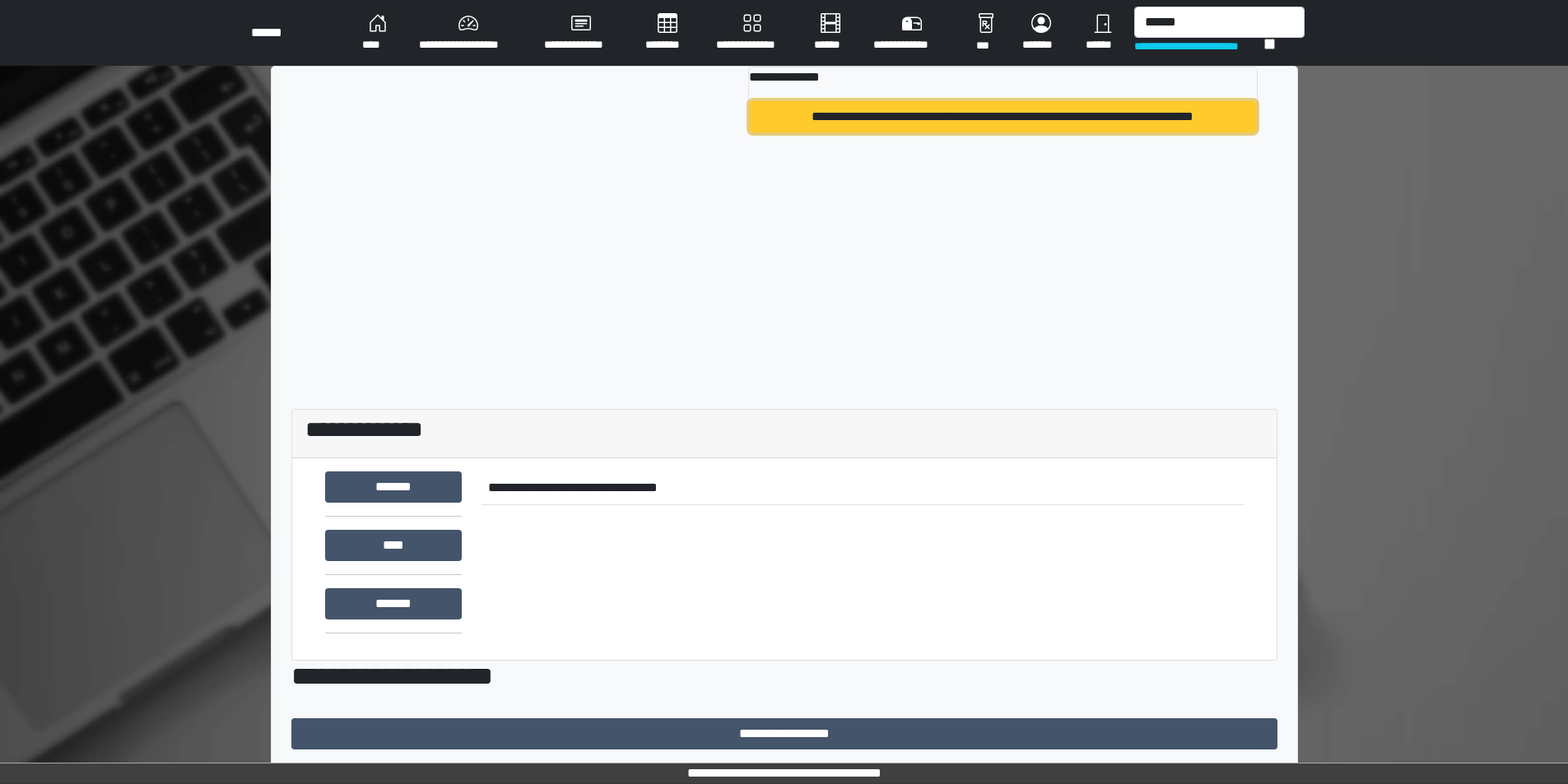 click on "**********" at bounding box center (1003, 117) 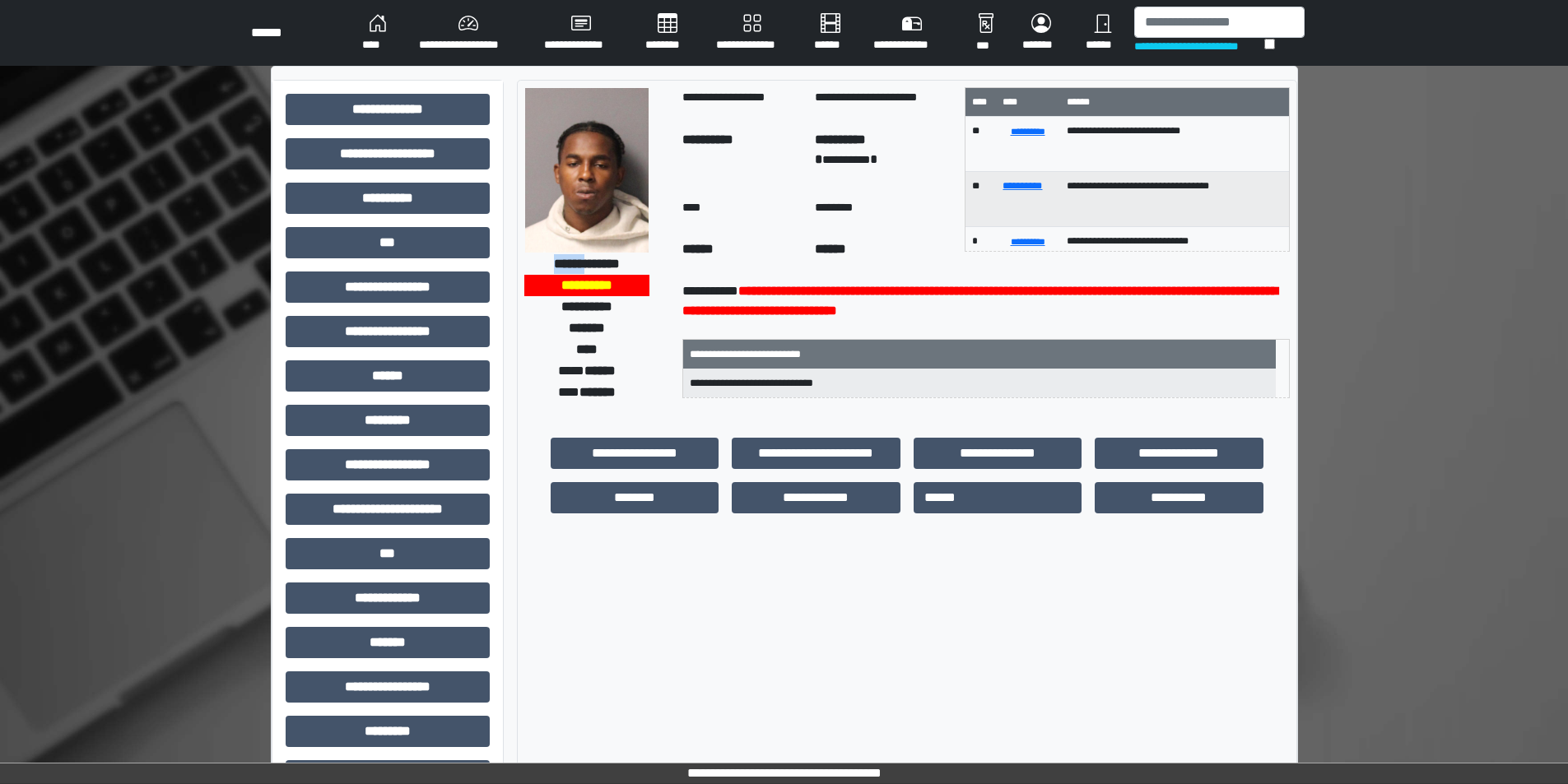 drag, startPoint x: 533, startPoint y: 258, endPoint x: 581, endPoint y: 263, distance: 48.2597 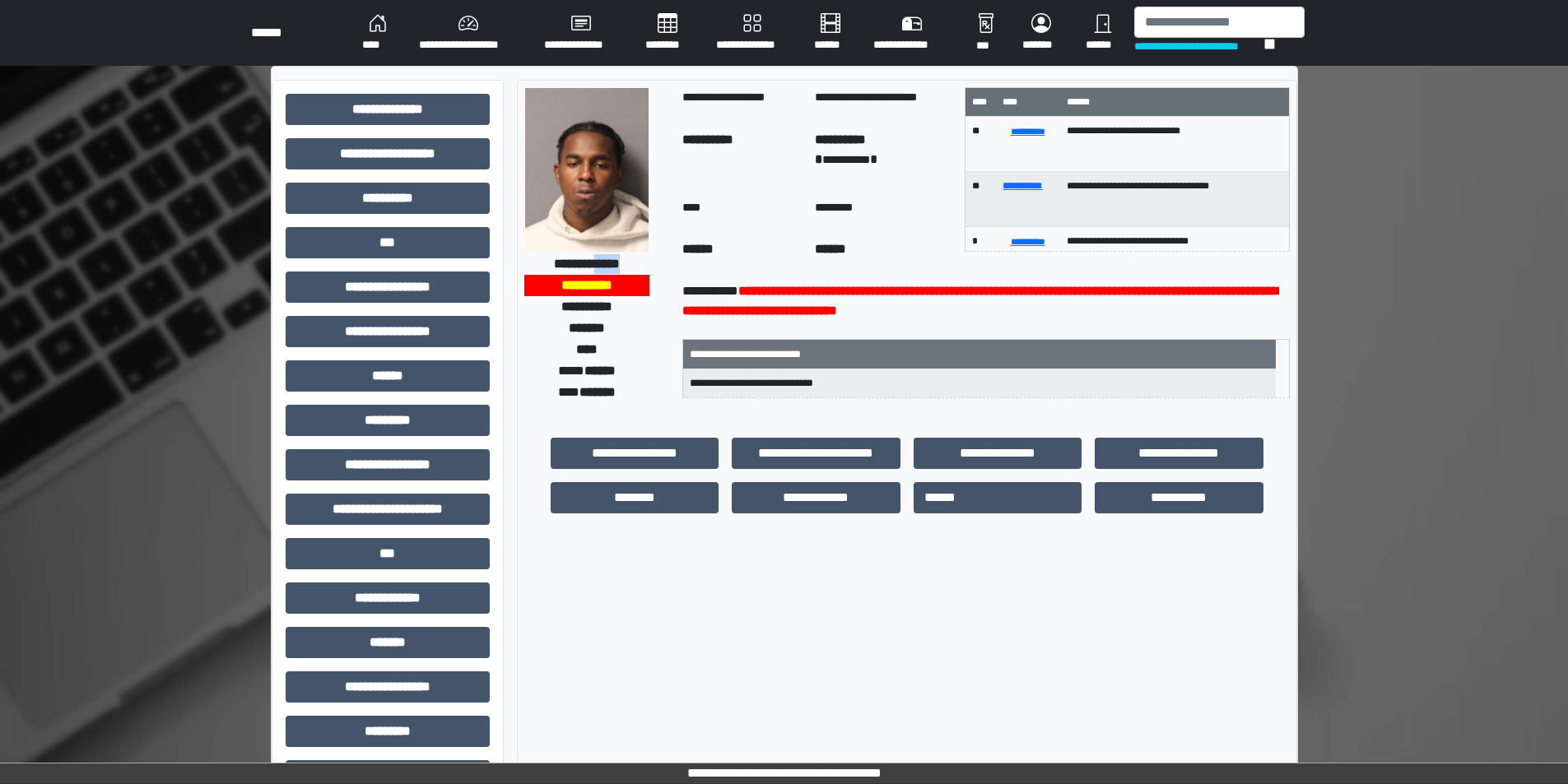 drag, startPoint x: 591, startPoint y: 264, endPoint x: 635, endPoint y: 271, distance: 44.553339 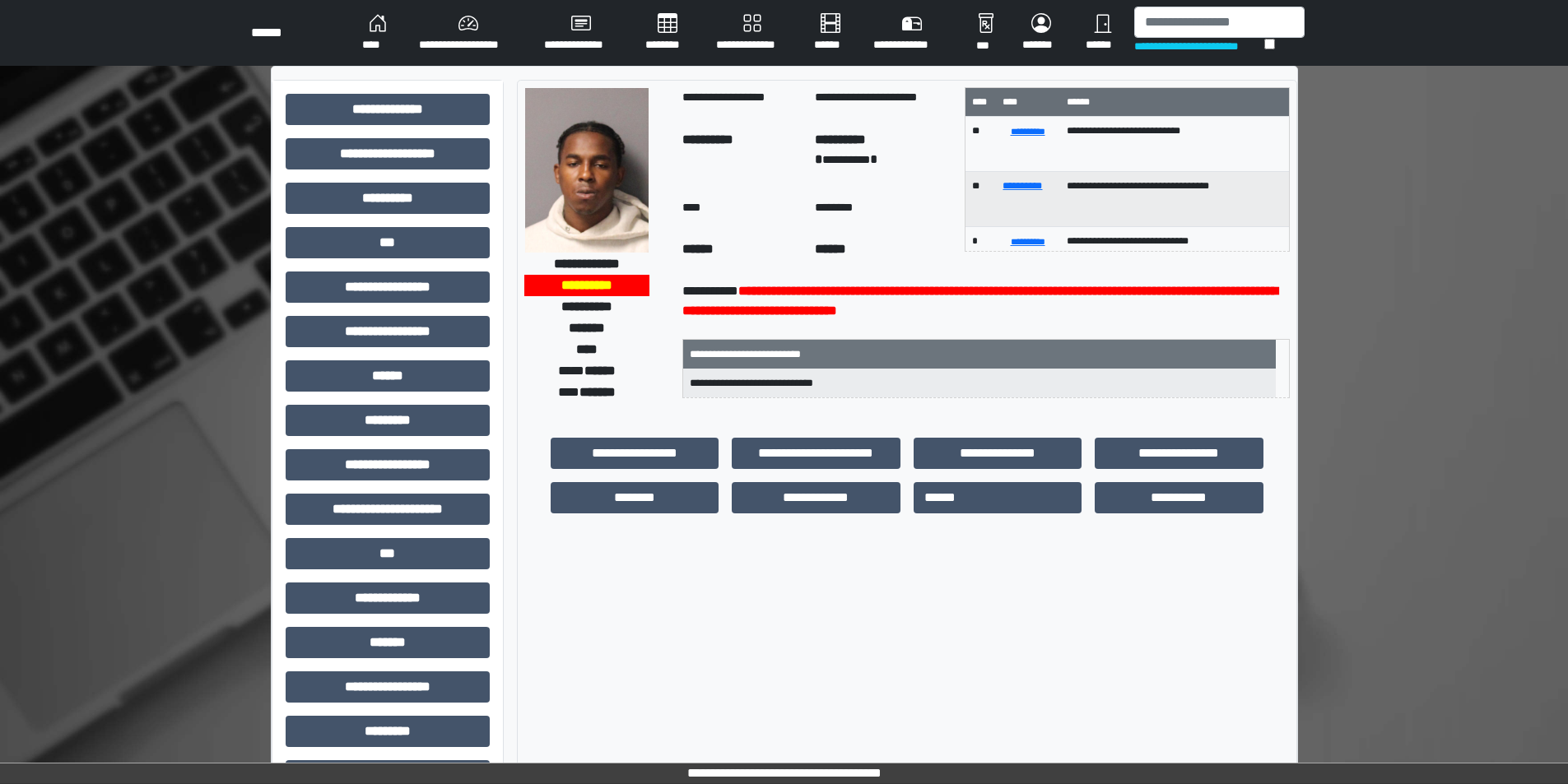 click on "**********" at bounding box center (587, 307) 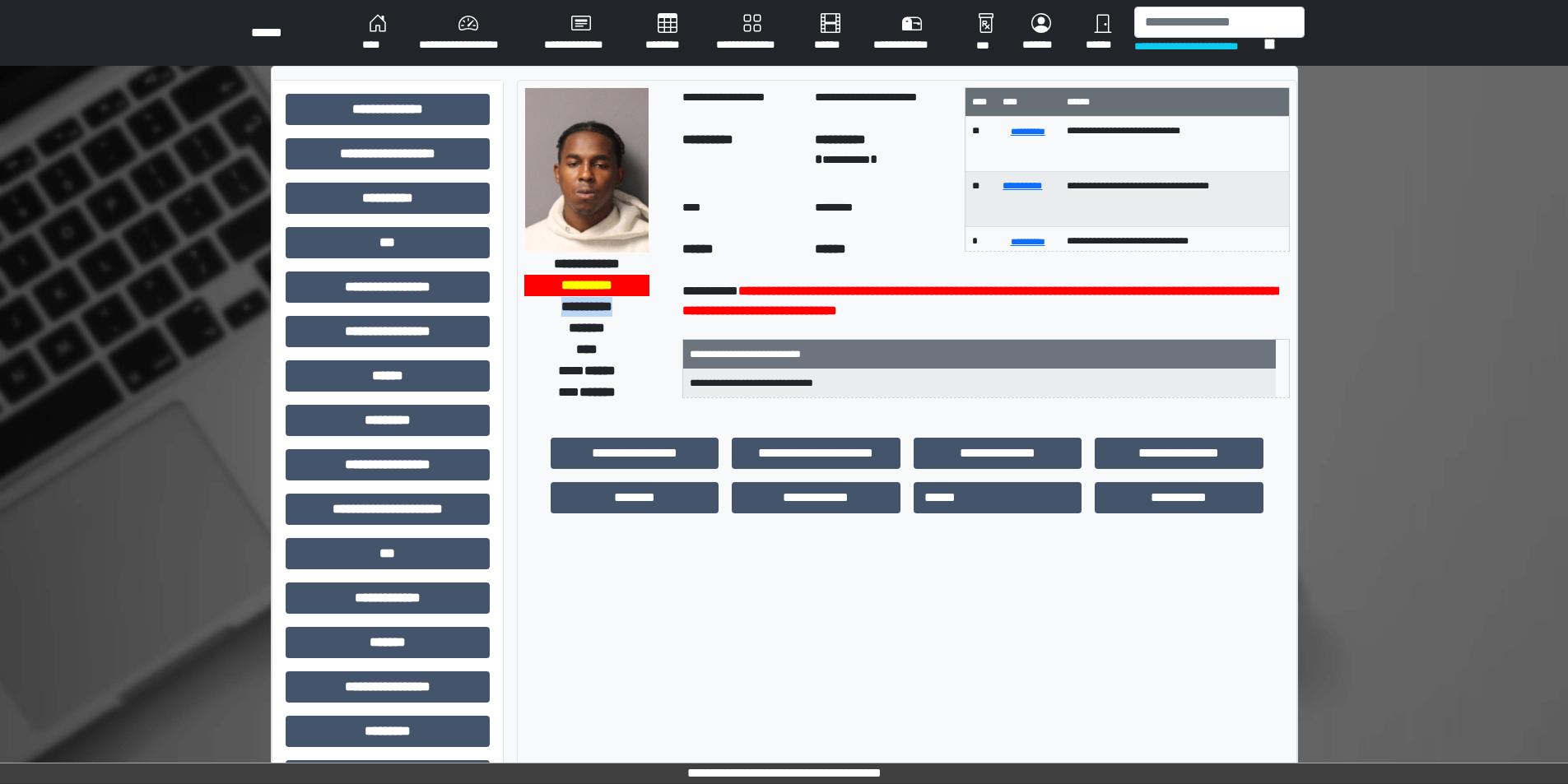 drag, startPoint x: 551, startPoint y: 304, endPoint x: 624, endPoint y: 308, distance: 73.10951 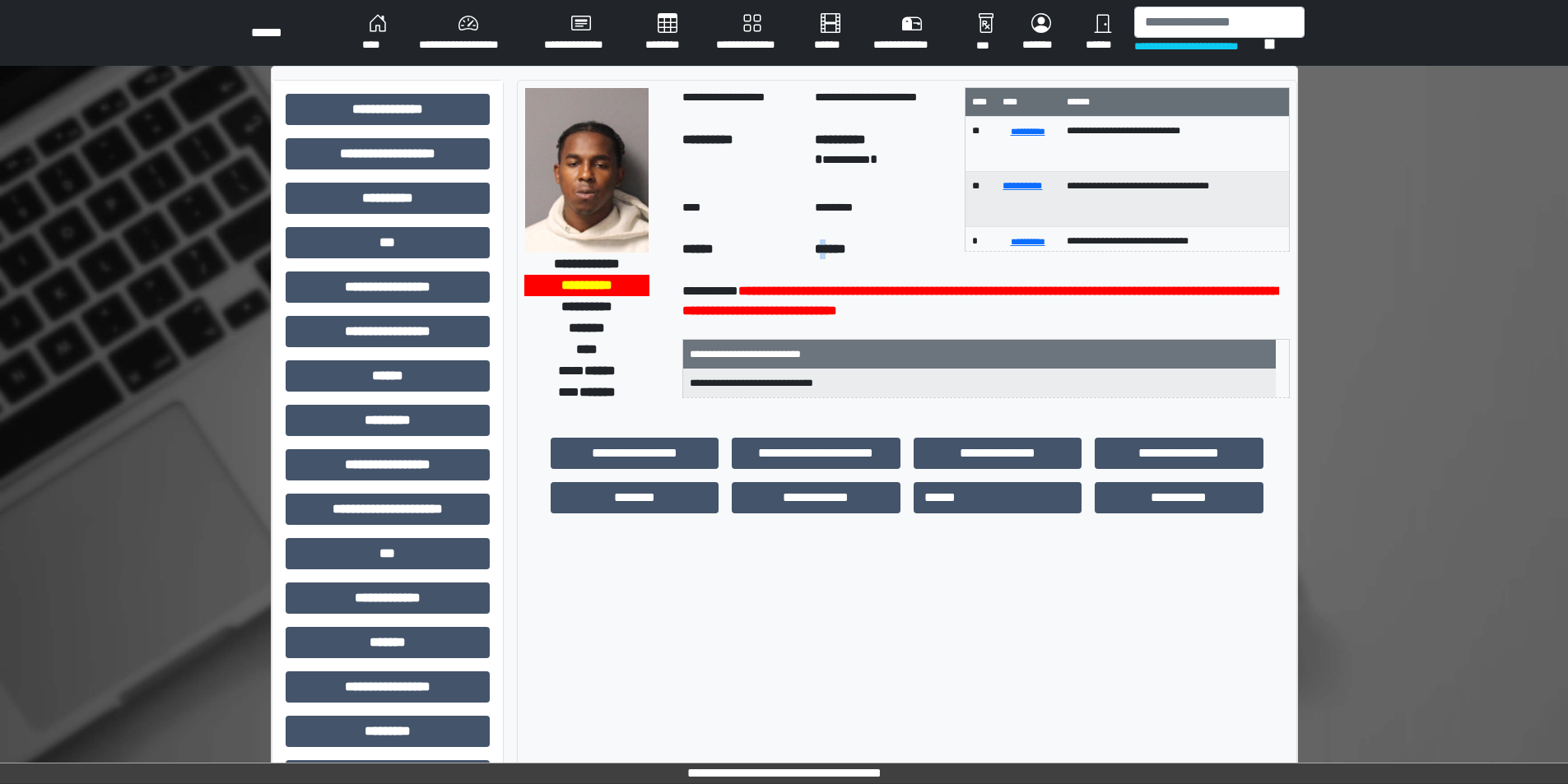 click on "******" at bounding box center (883, 253) 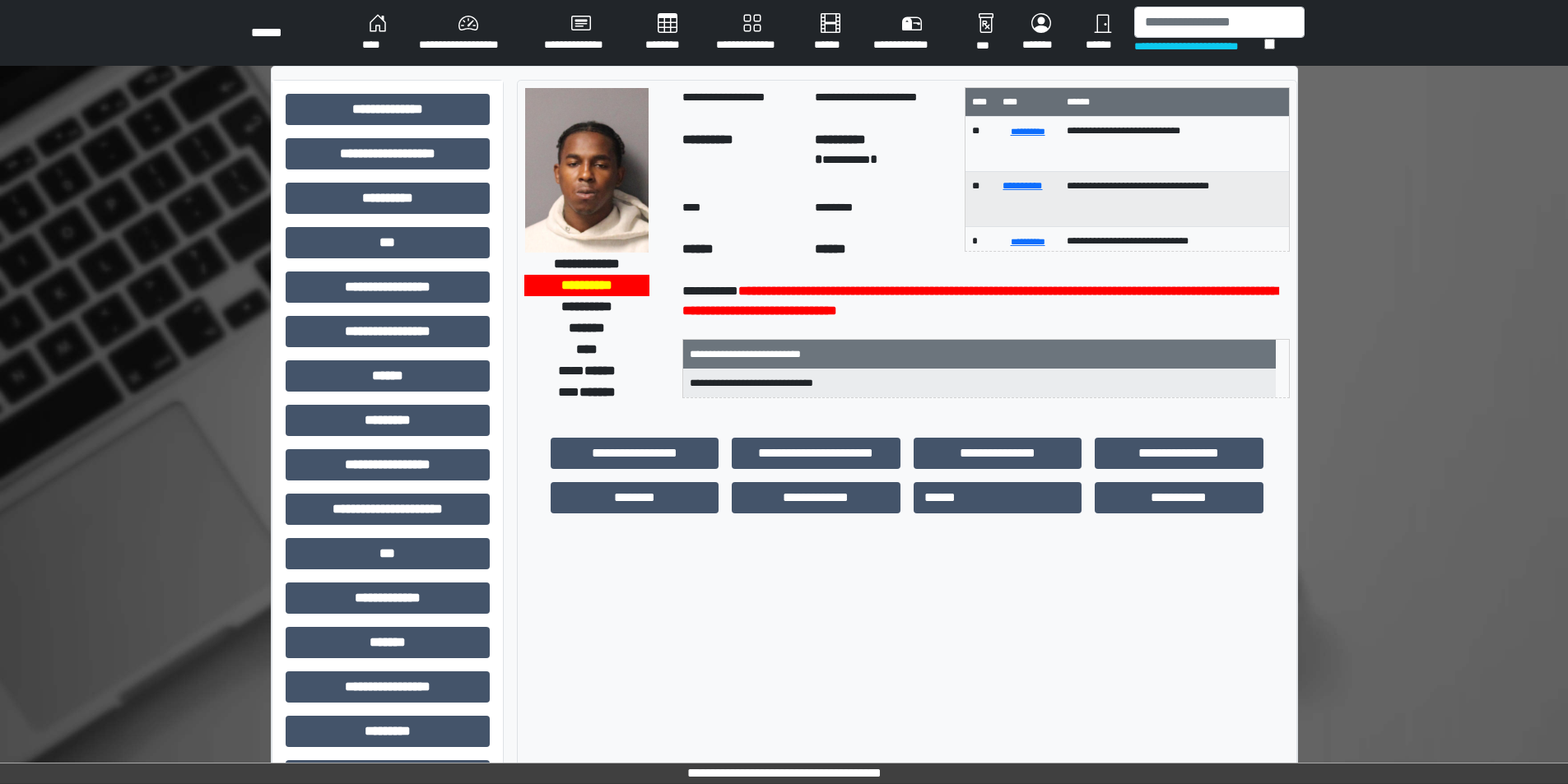 click on "******" at bounding box center [883, 253] 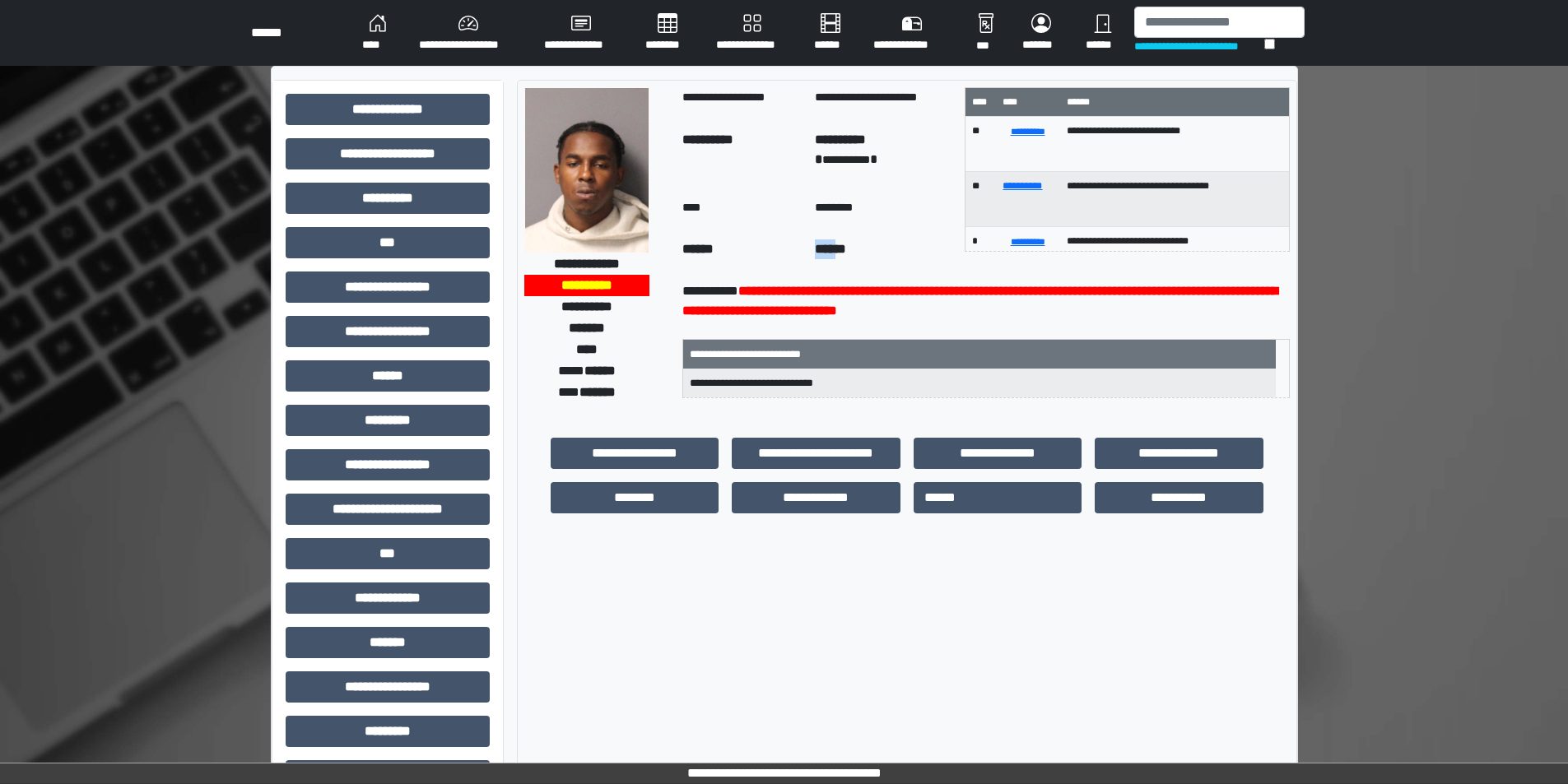 drag, startPoint x: 835, startPoint y: 251, endPoint x: 863, endPoint y: 253, distance: 28.071338 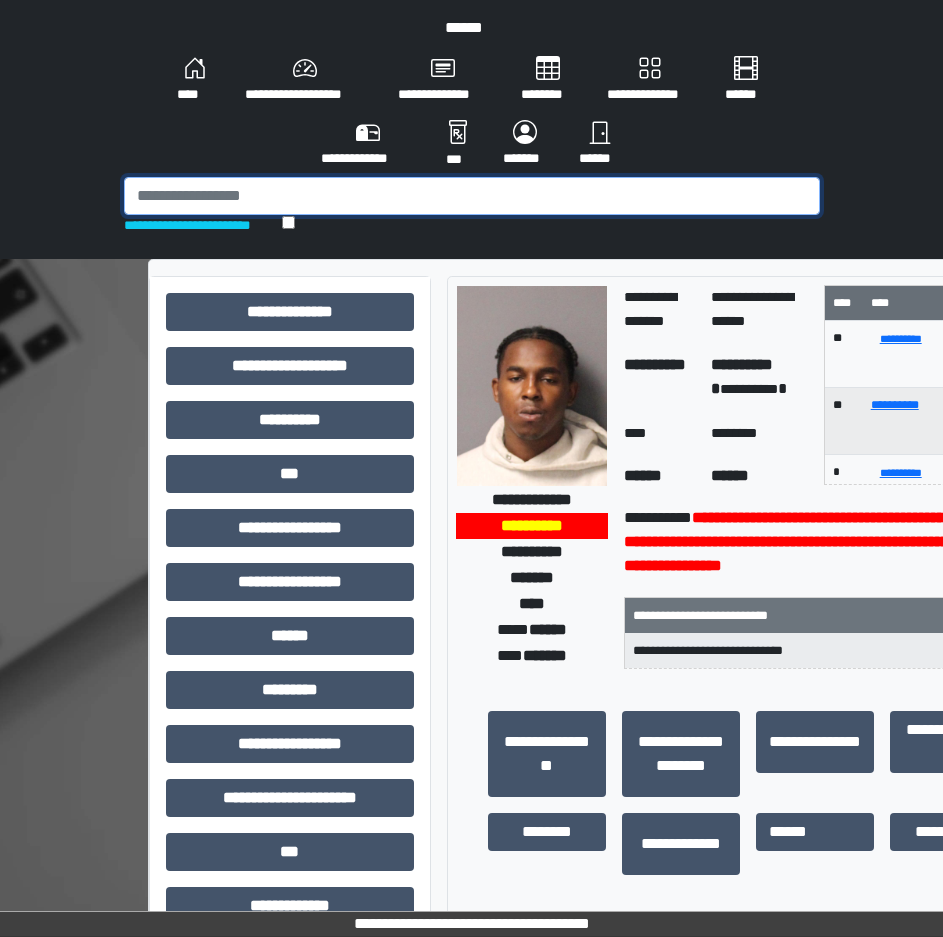 click at bounding box center [472, 196] 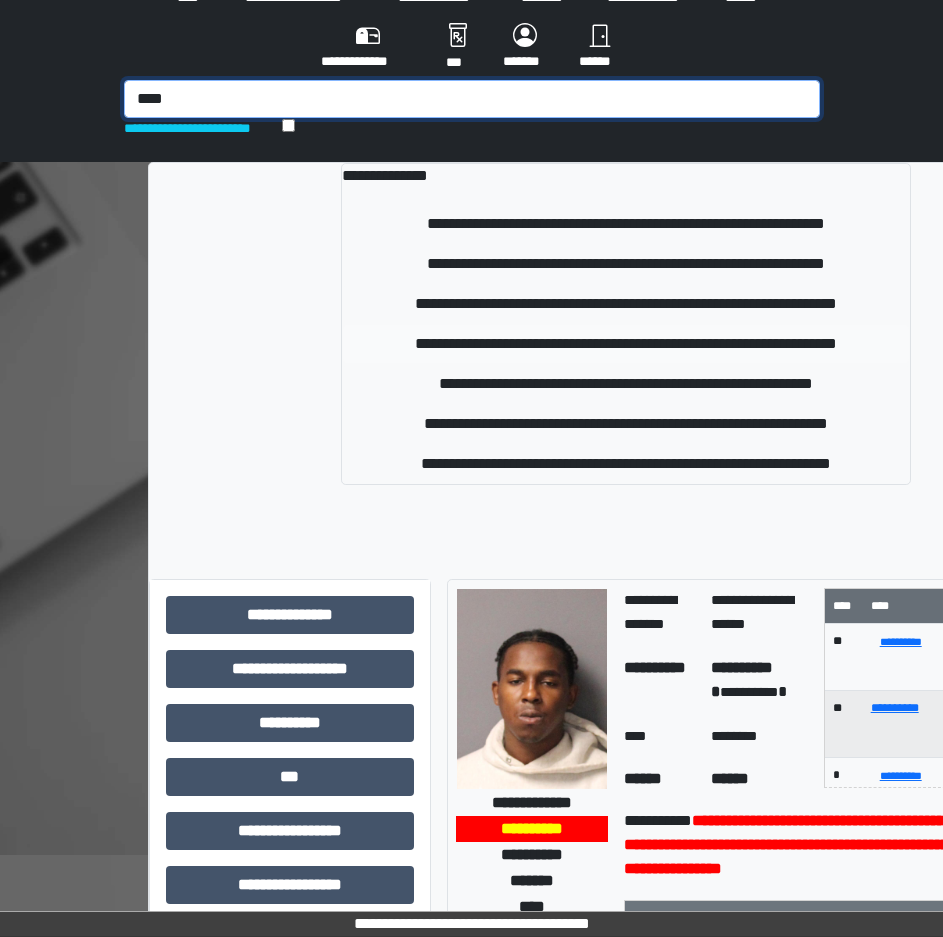 scroll, scrollTop: 0, scrollLeft: 0, axis: both 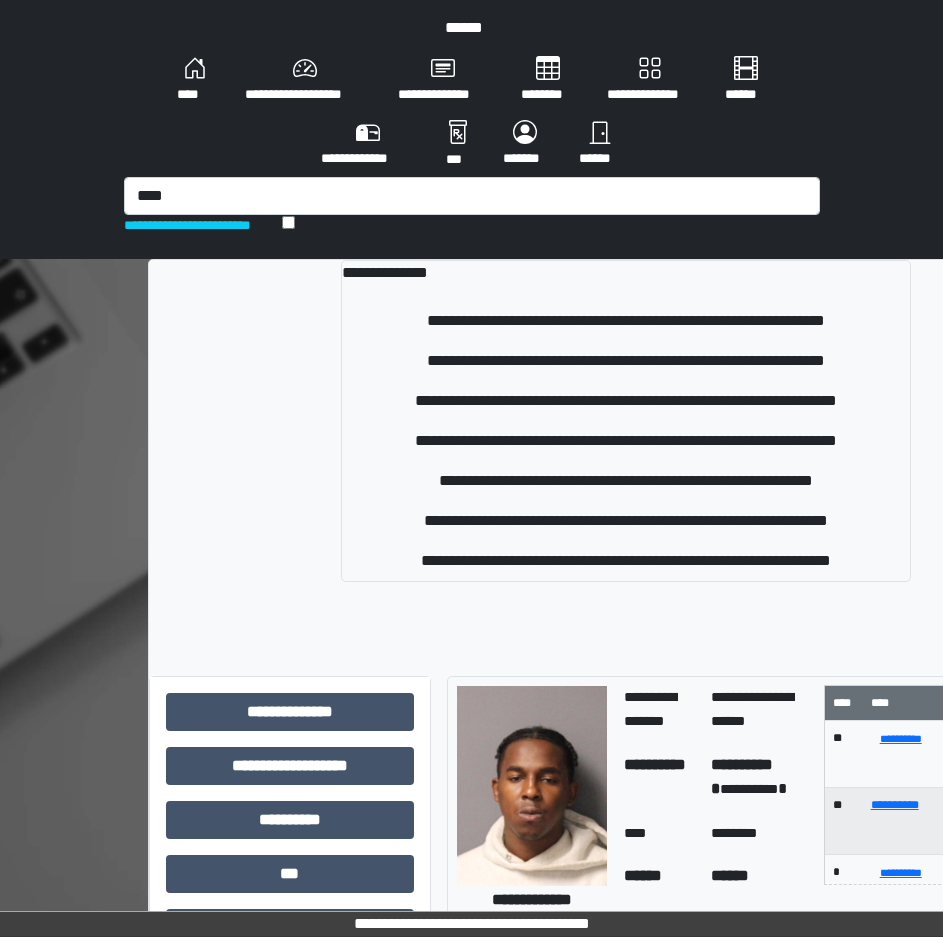 click on "**********" at bounding box center [472, 206] 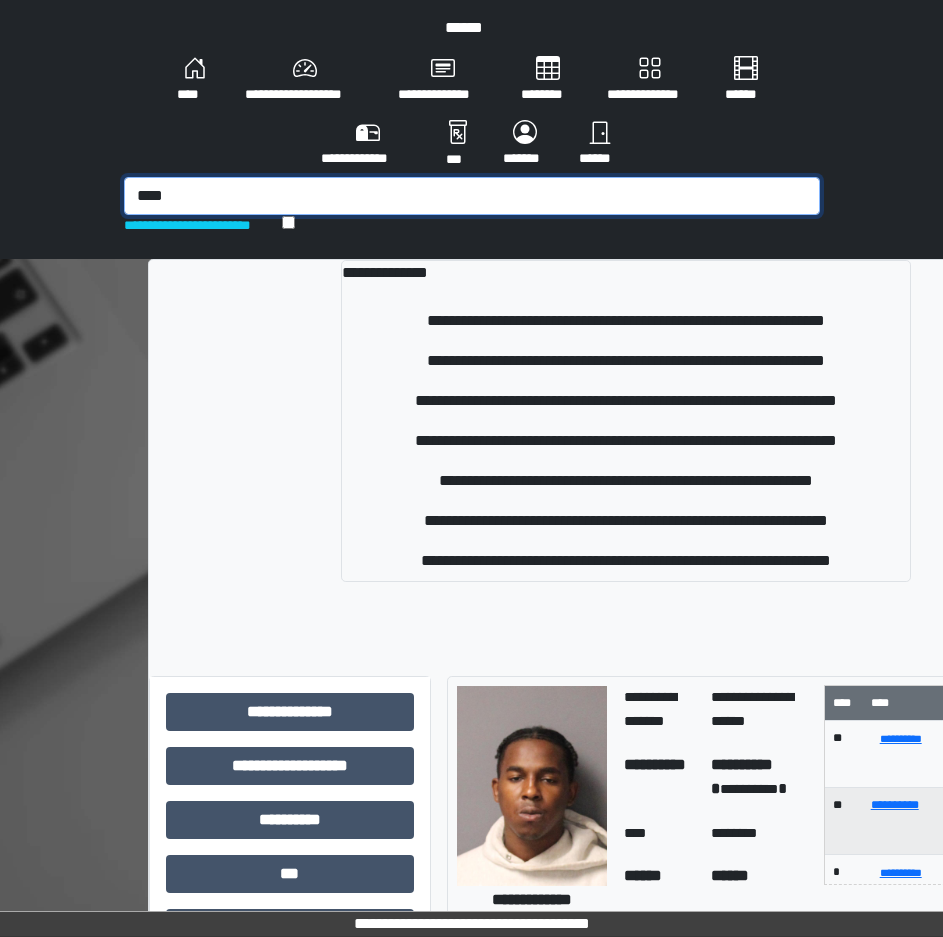 click on "****" at bounding box center [472, 196] 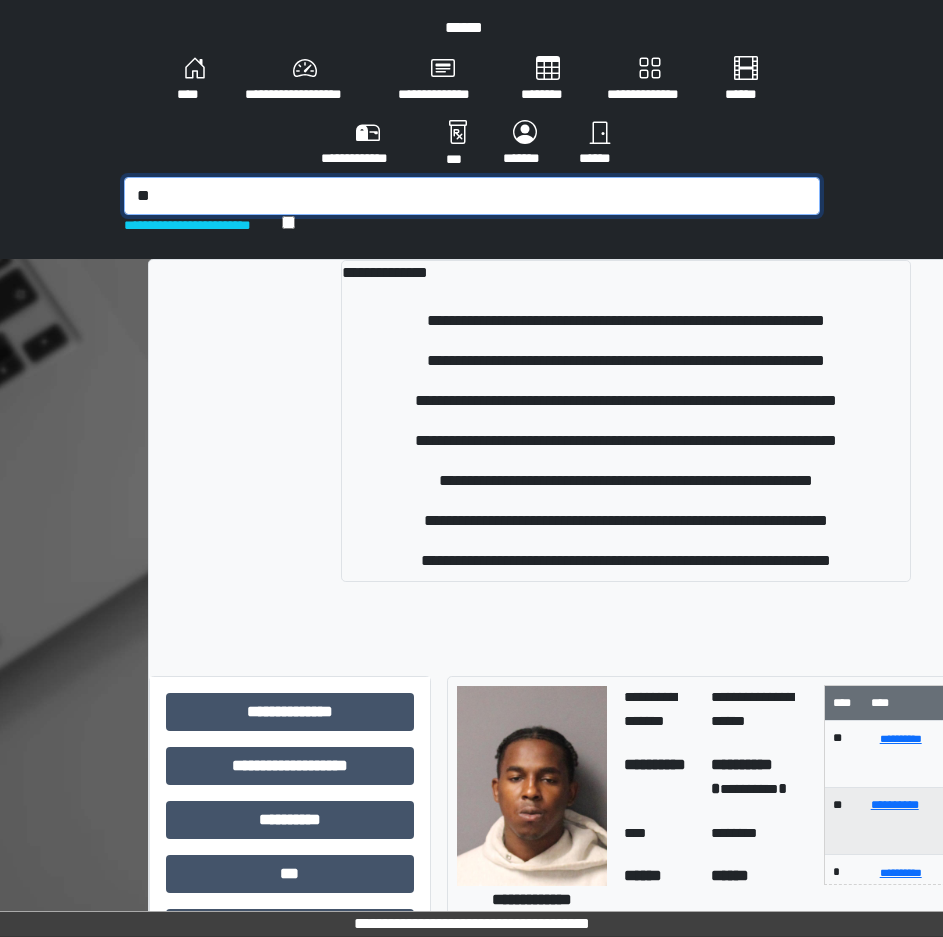 type on "*" 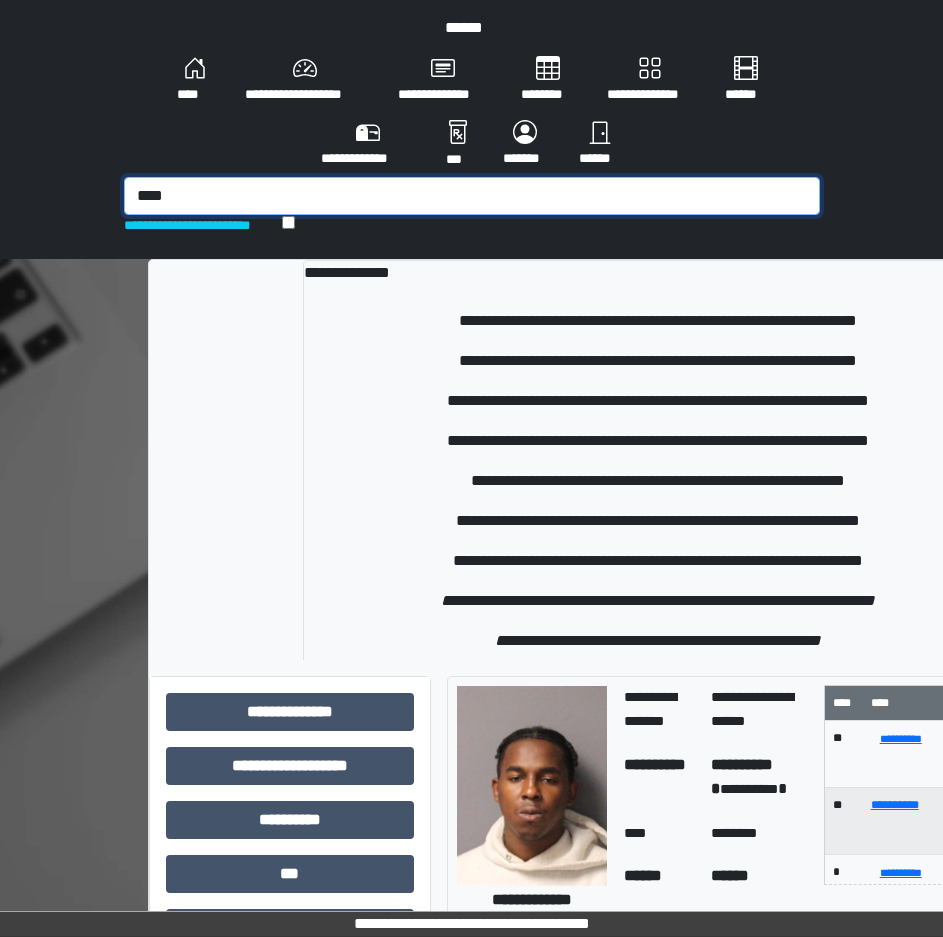 drag, startPoint x: 206, startPoint y: 191, endPoint x: 29, endPoint y: 192, distance: 177.00282 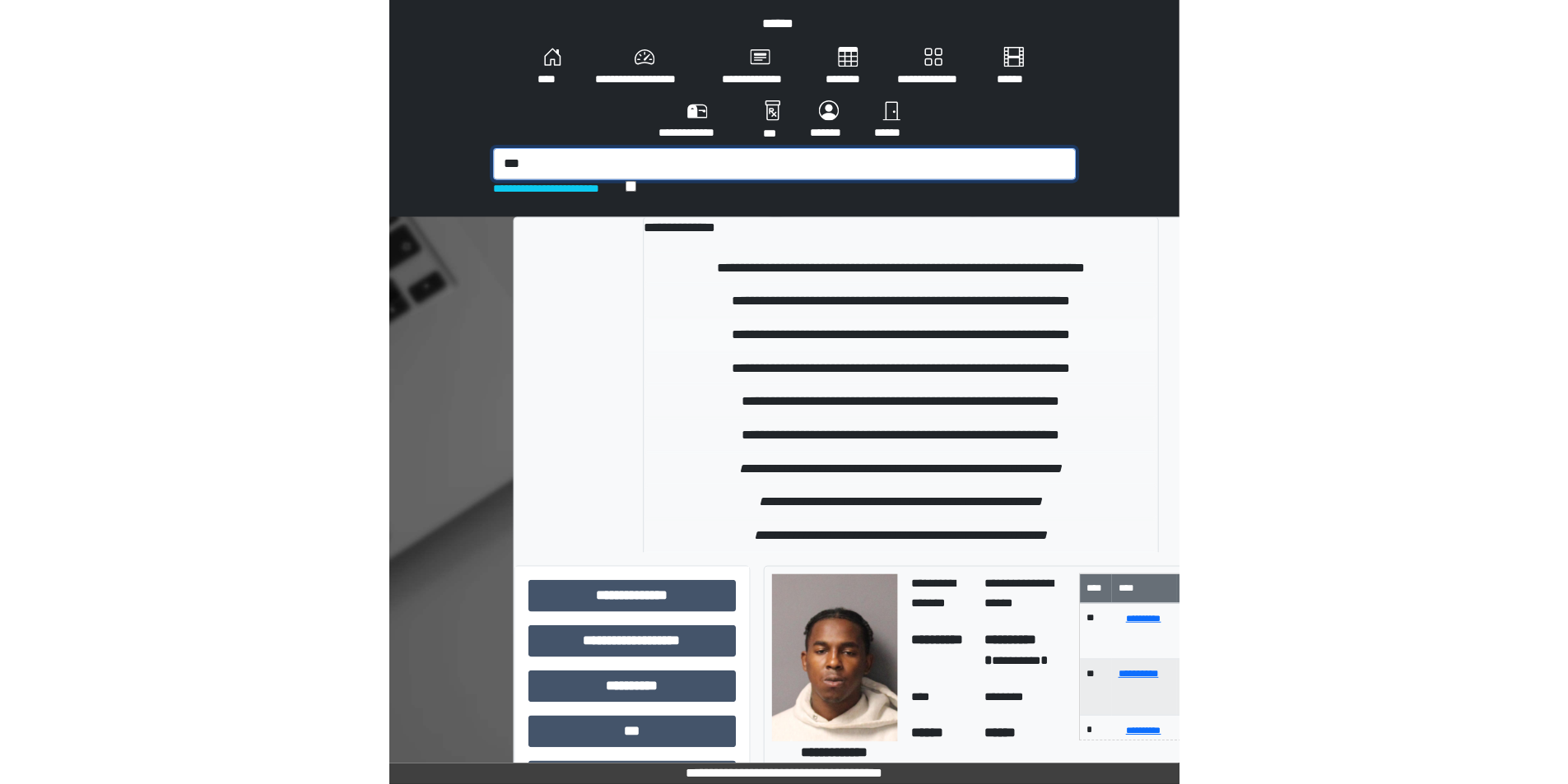 scroll, scrollTop: 0, scrollLeft: 0, axis: both 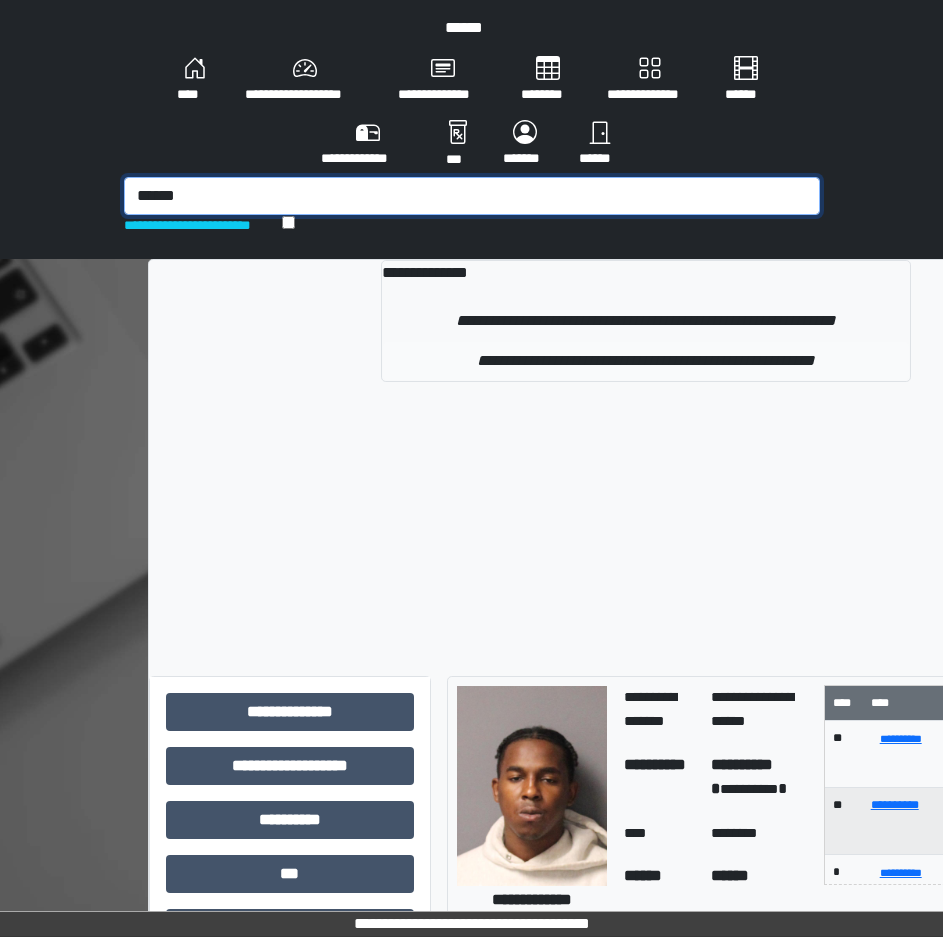 type on "******" 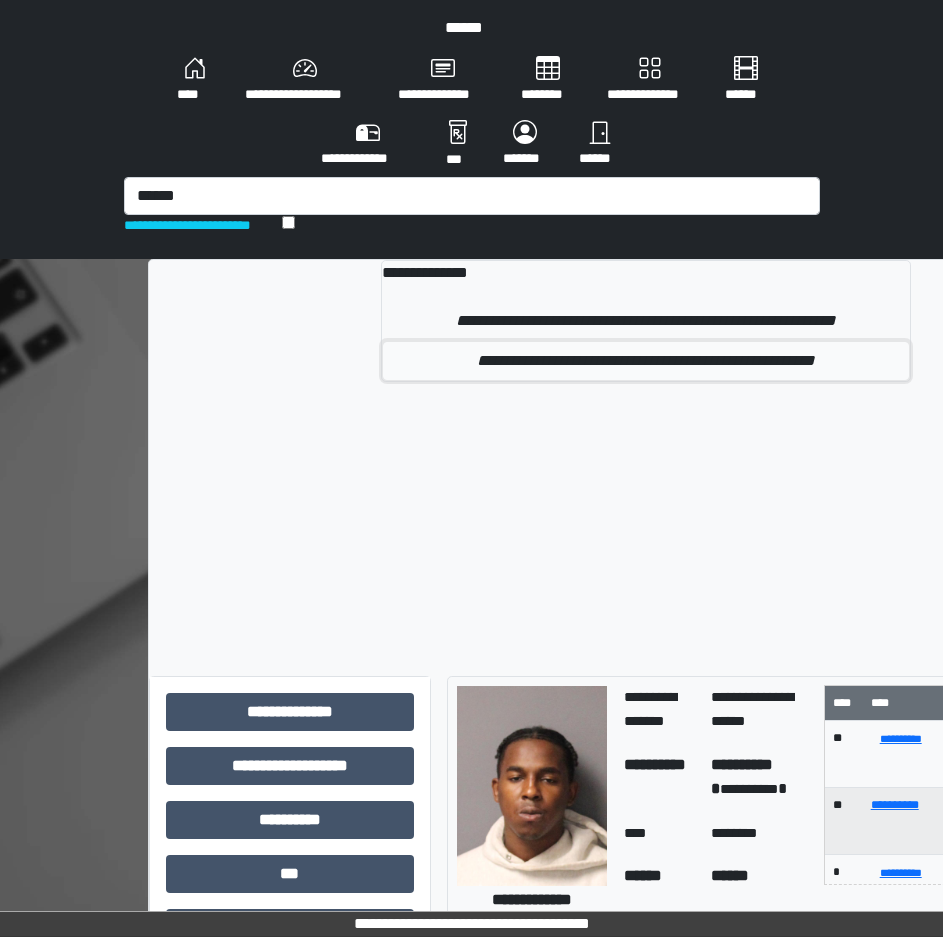 click on "**********" at bounding box center (646, 361) 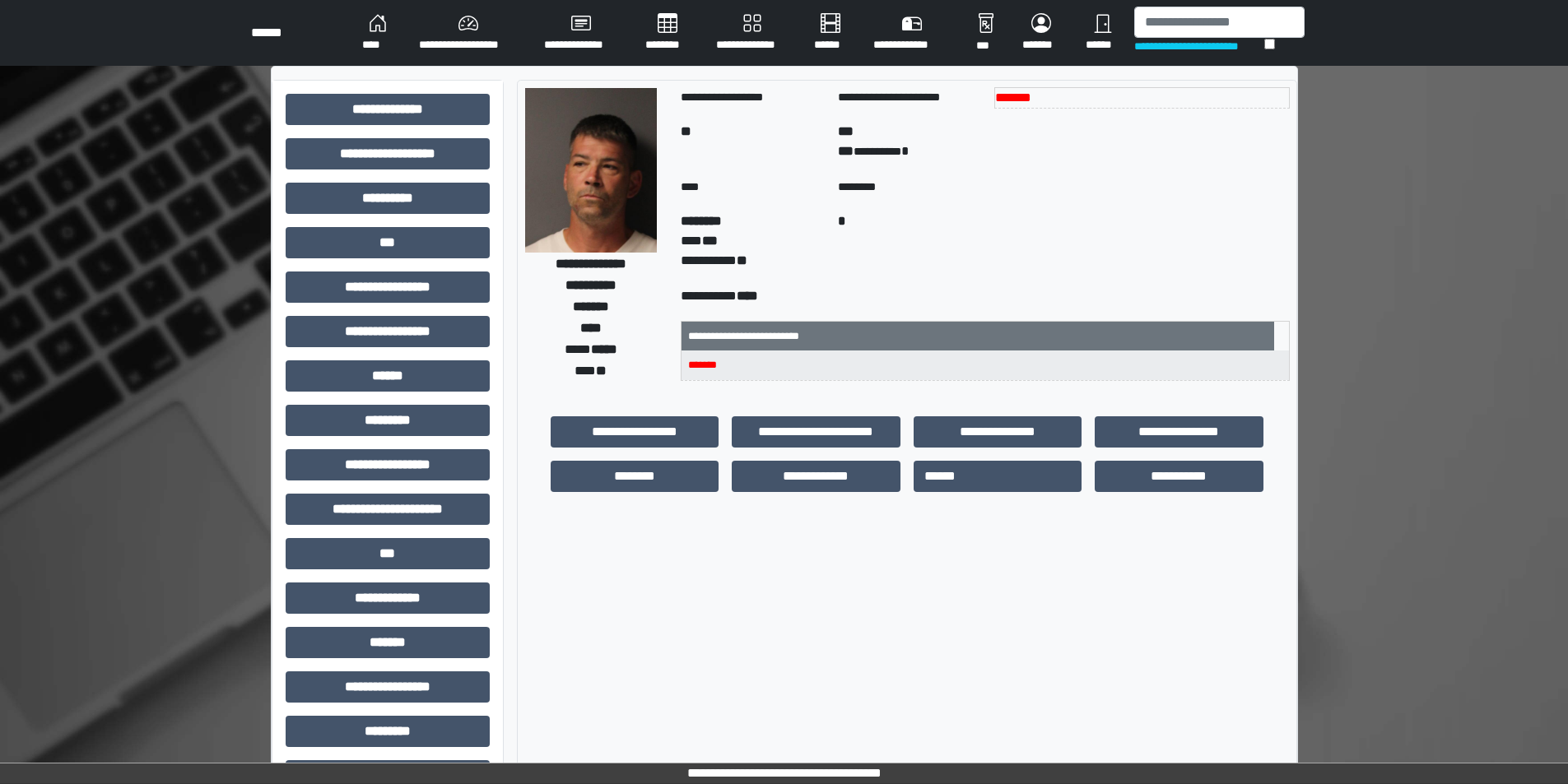 click on "**********" at bounding box center (596, 235) 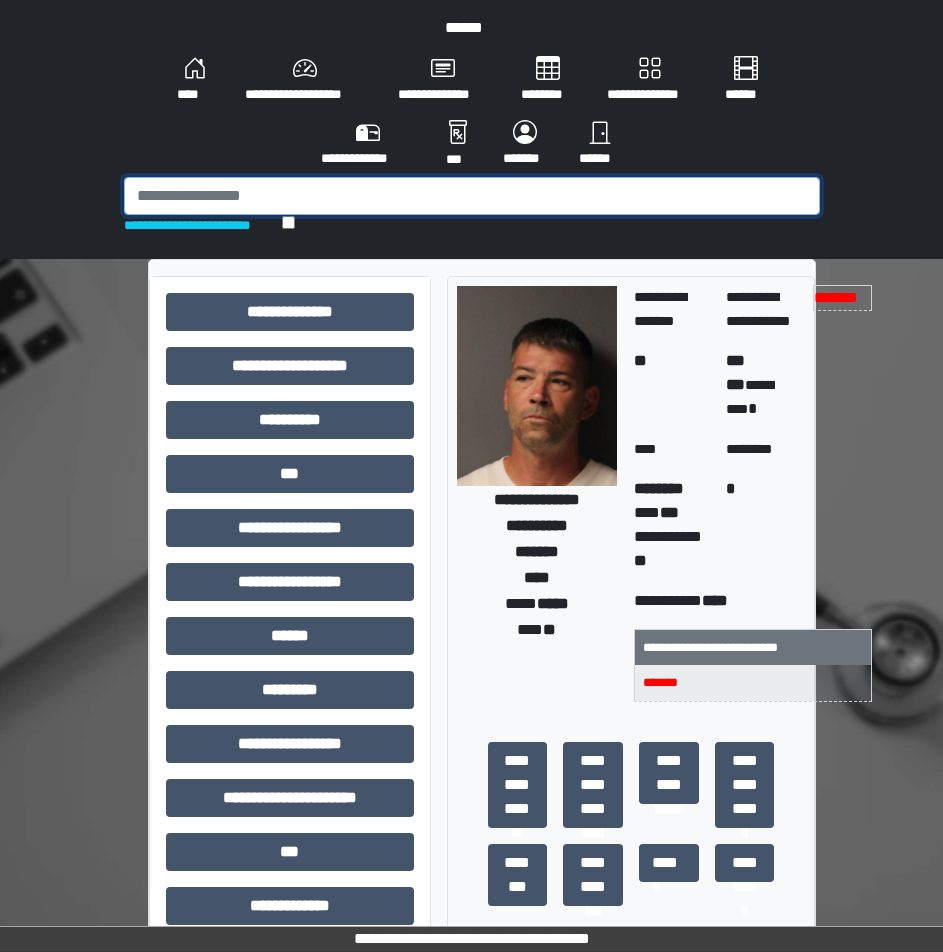 click at bounding box center [472, 196] 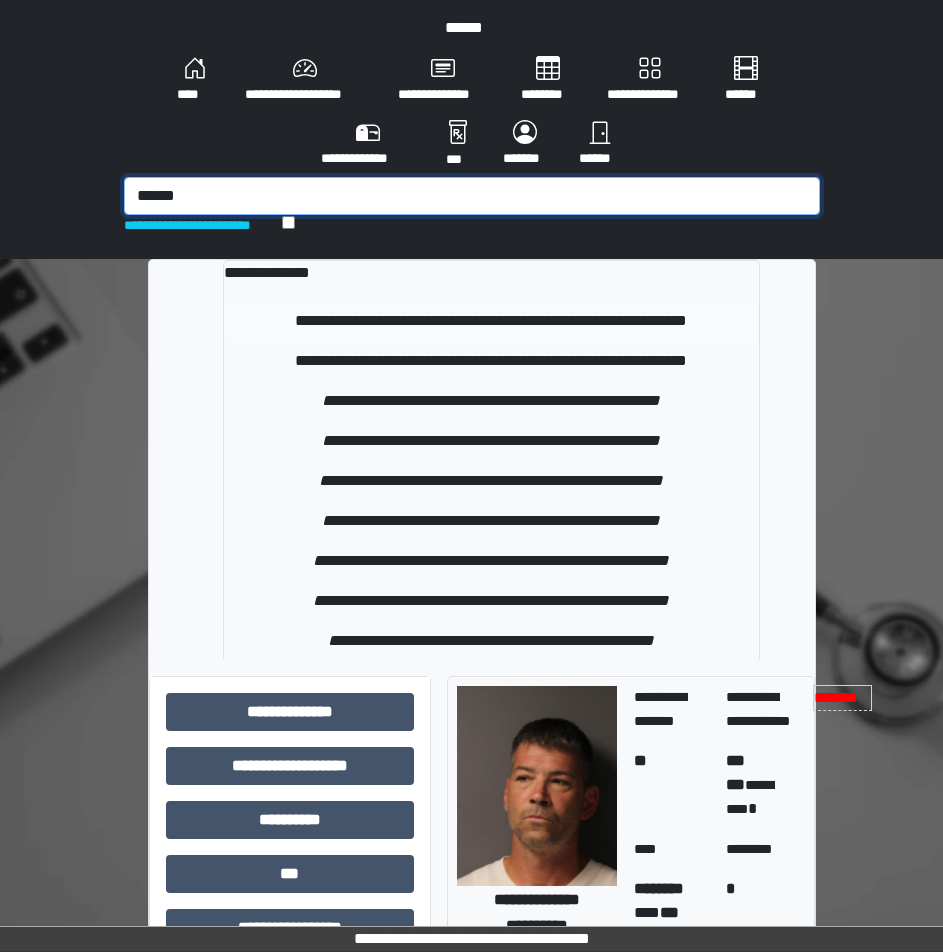 type on "******" 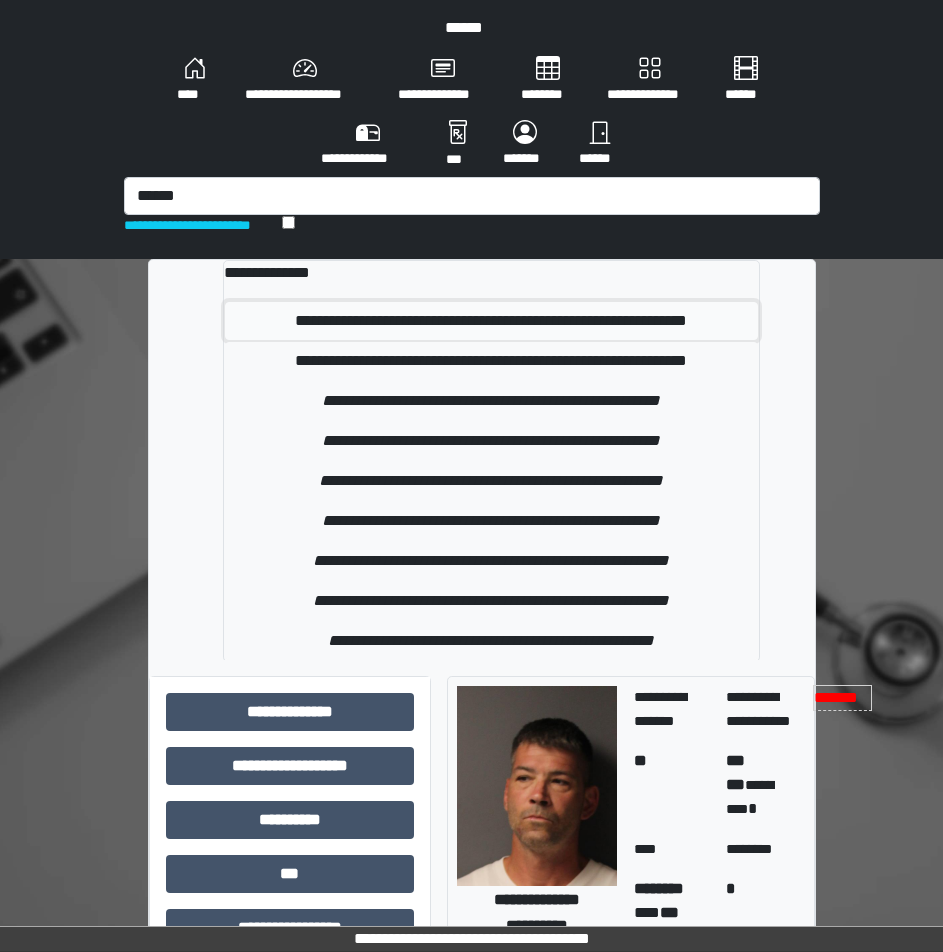 click on "**********" at bounding box center [491, 321] 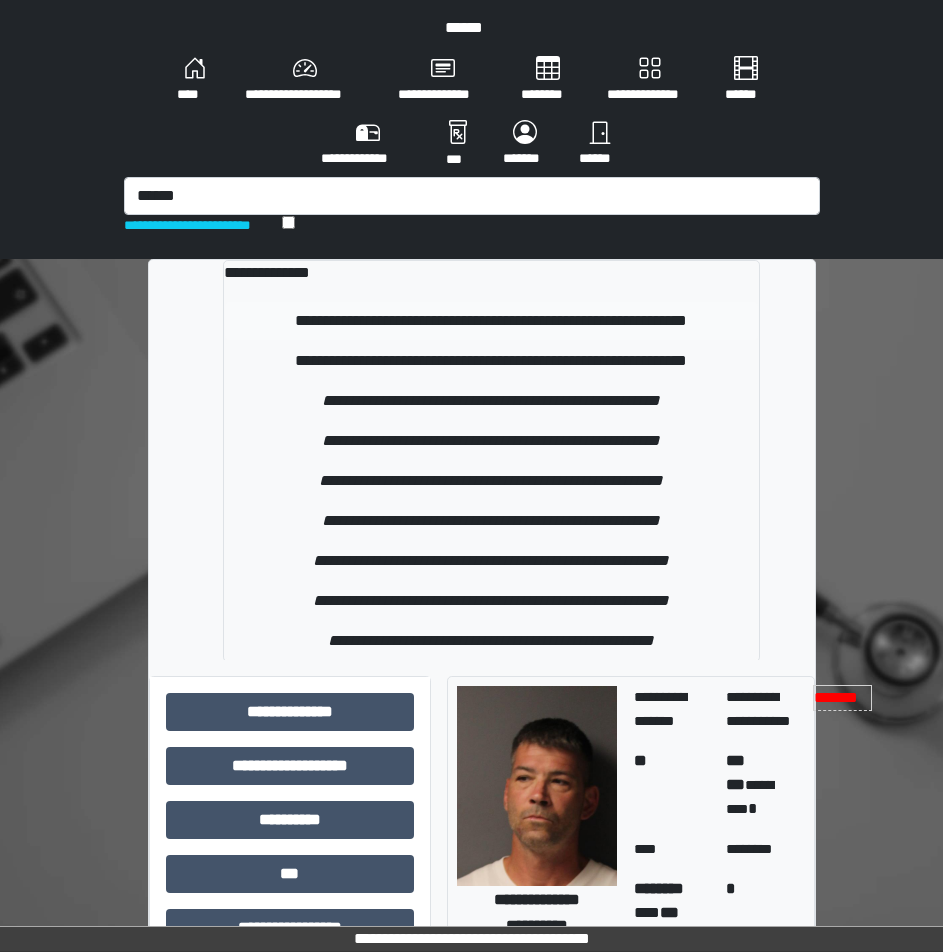 type 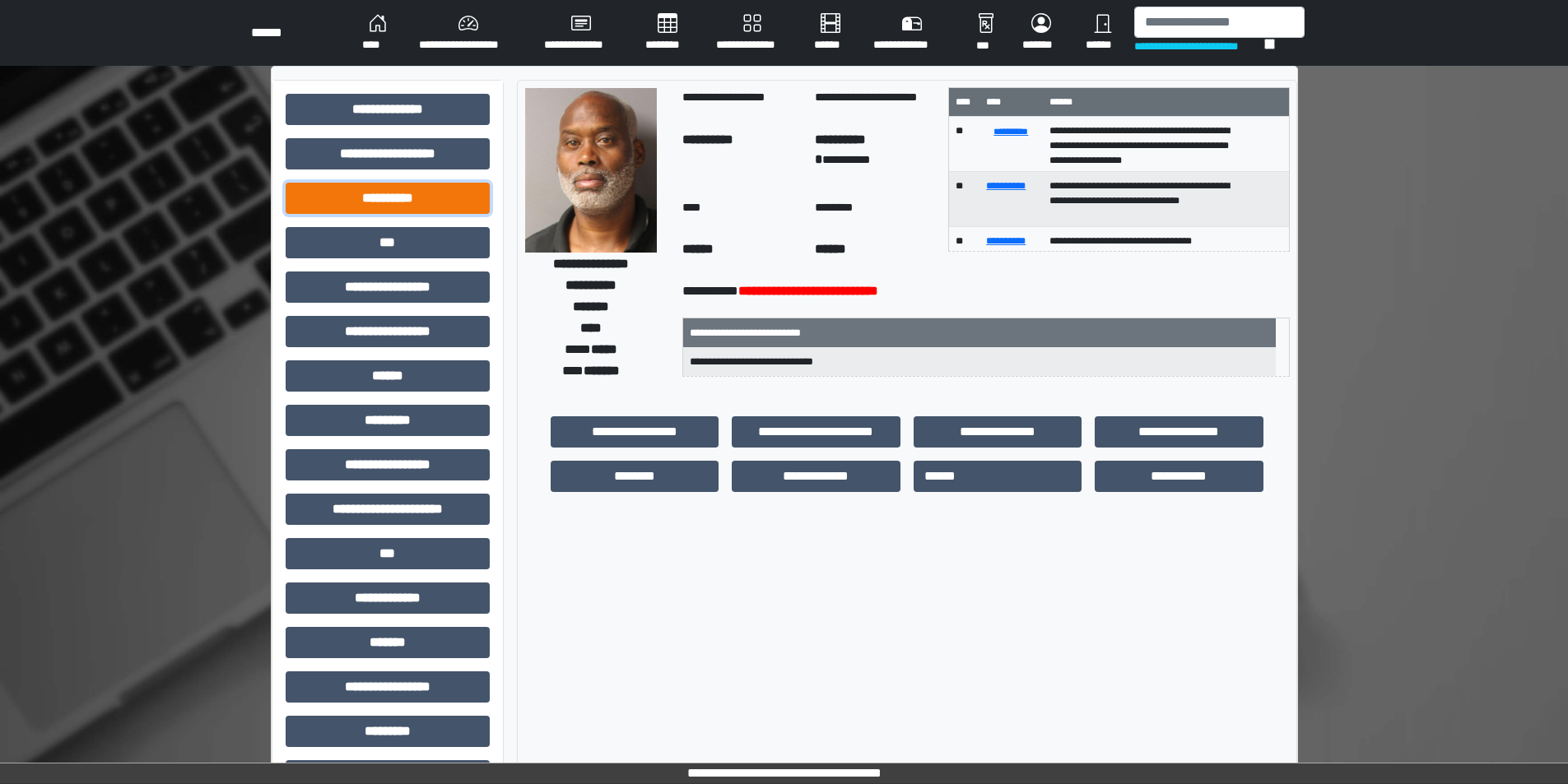 click on "**********" at bounding box center (388, 198) 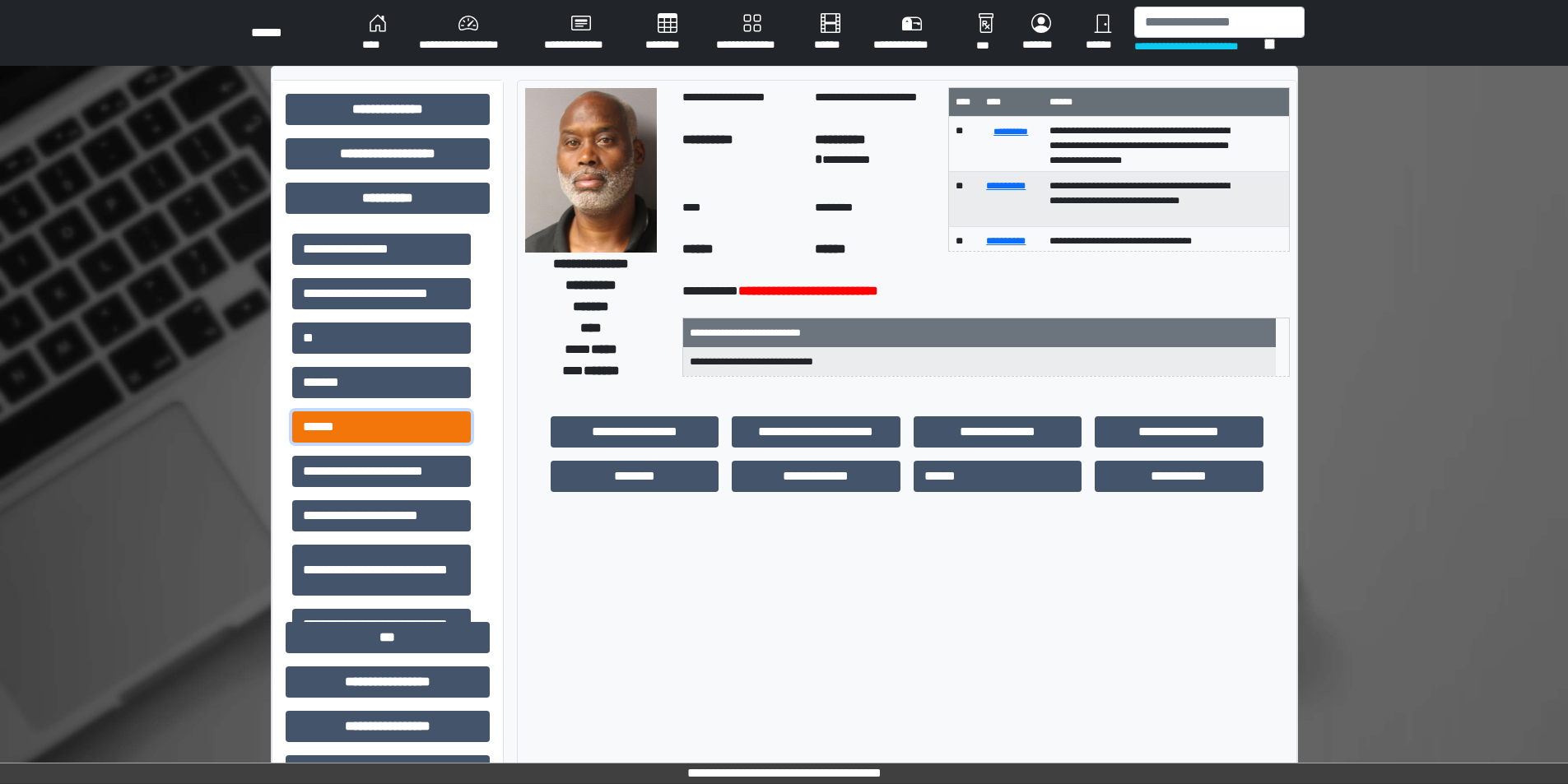 click on "******" at bounding box center (381, 427) 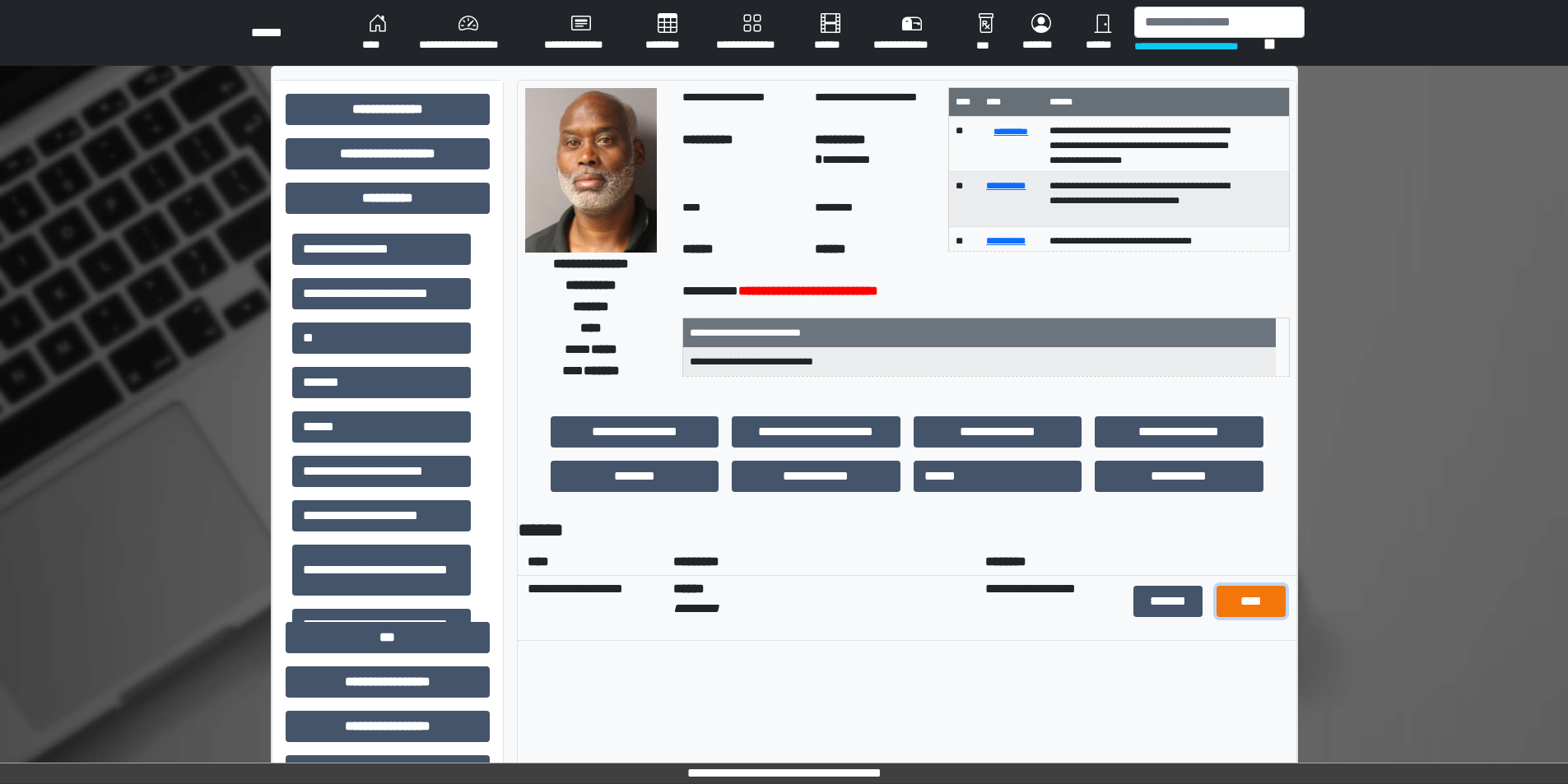 click on "****" at bounding box center [1251, 601] 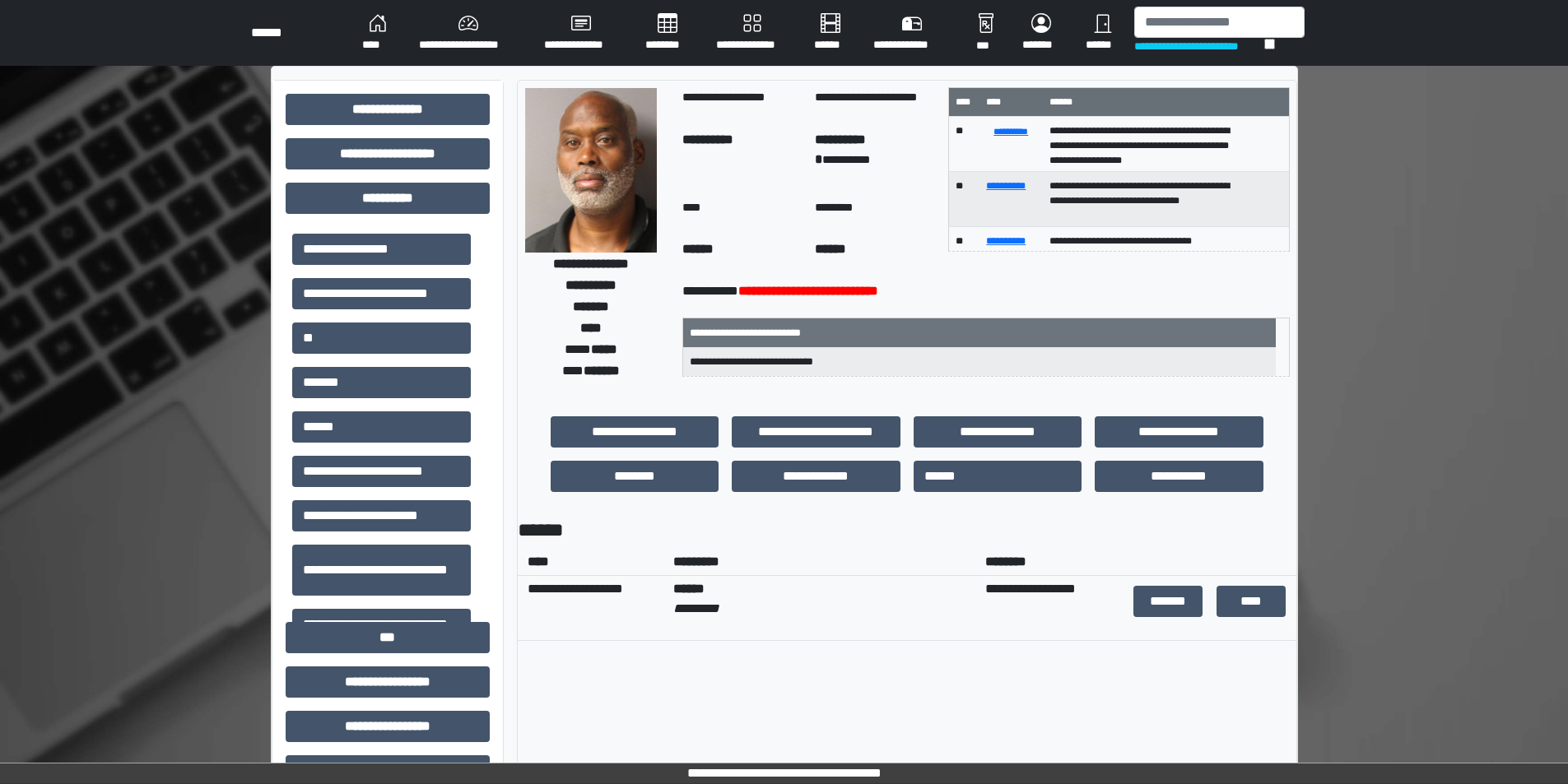 click at bounding box center [591, 170] 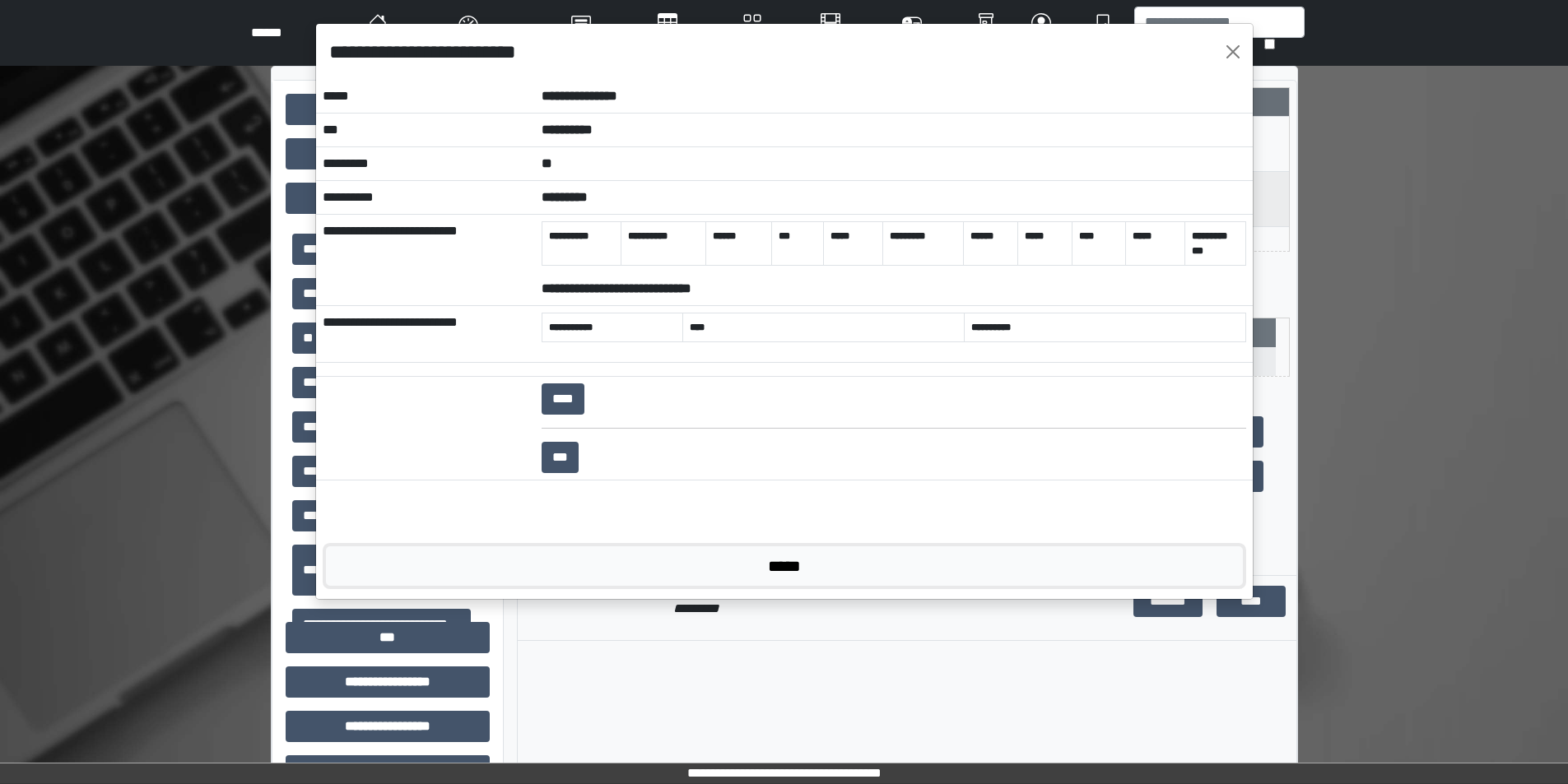 click on "*****" at bounding box center [784, 566] 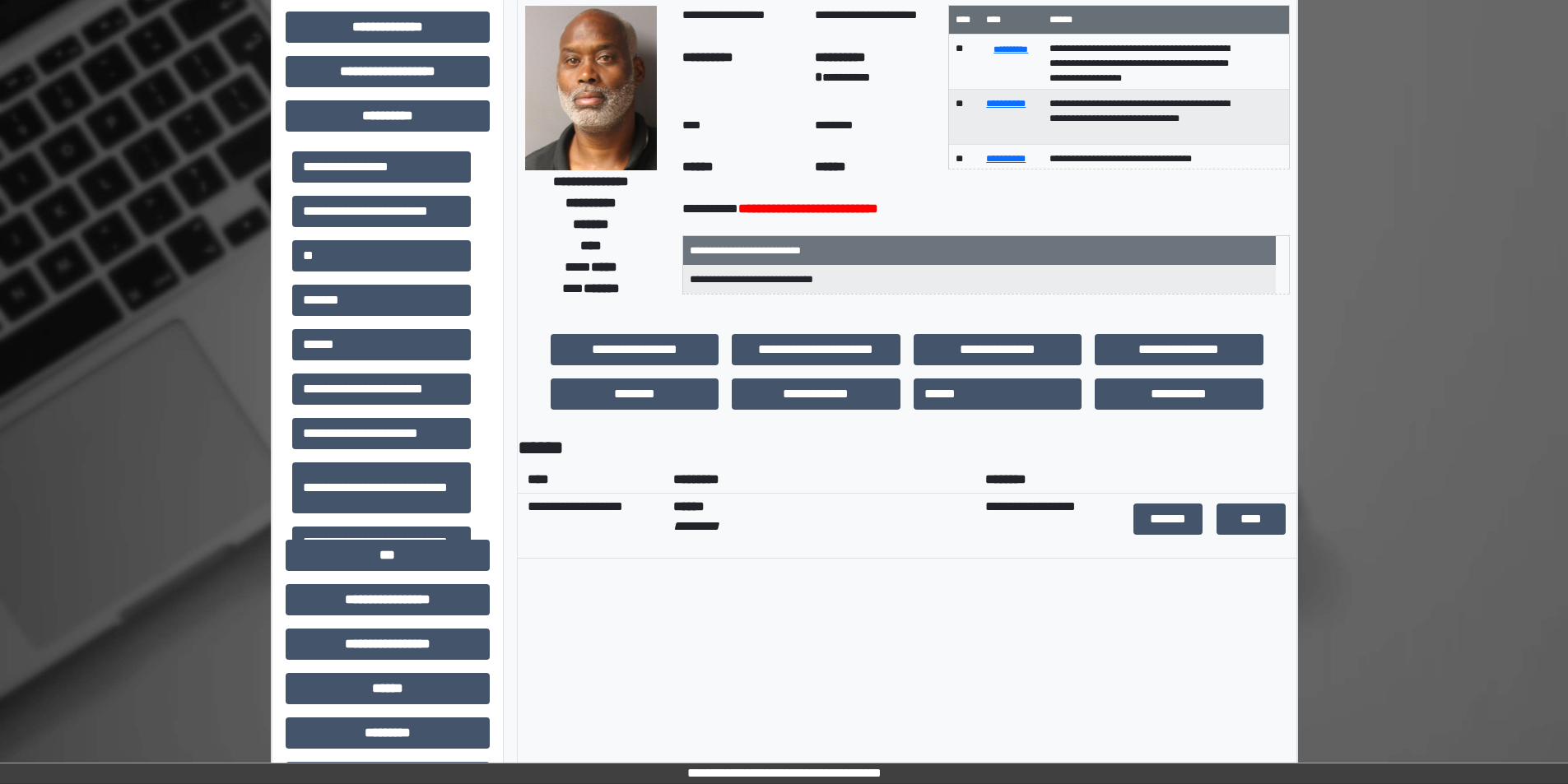 scroll, scrollTop: 0, scrollLeft: 0, axis: both 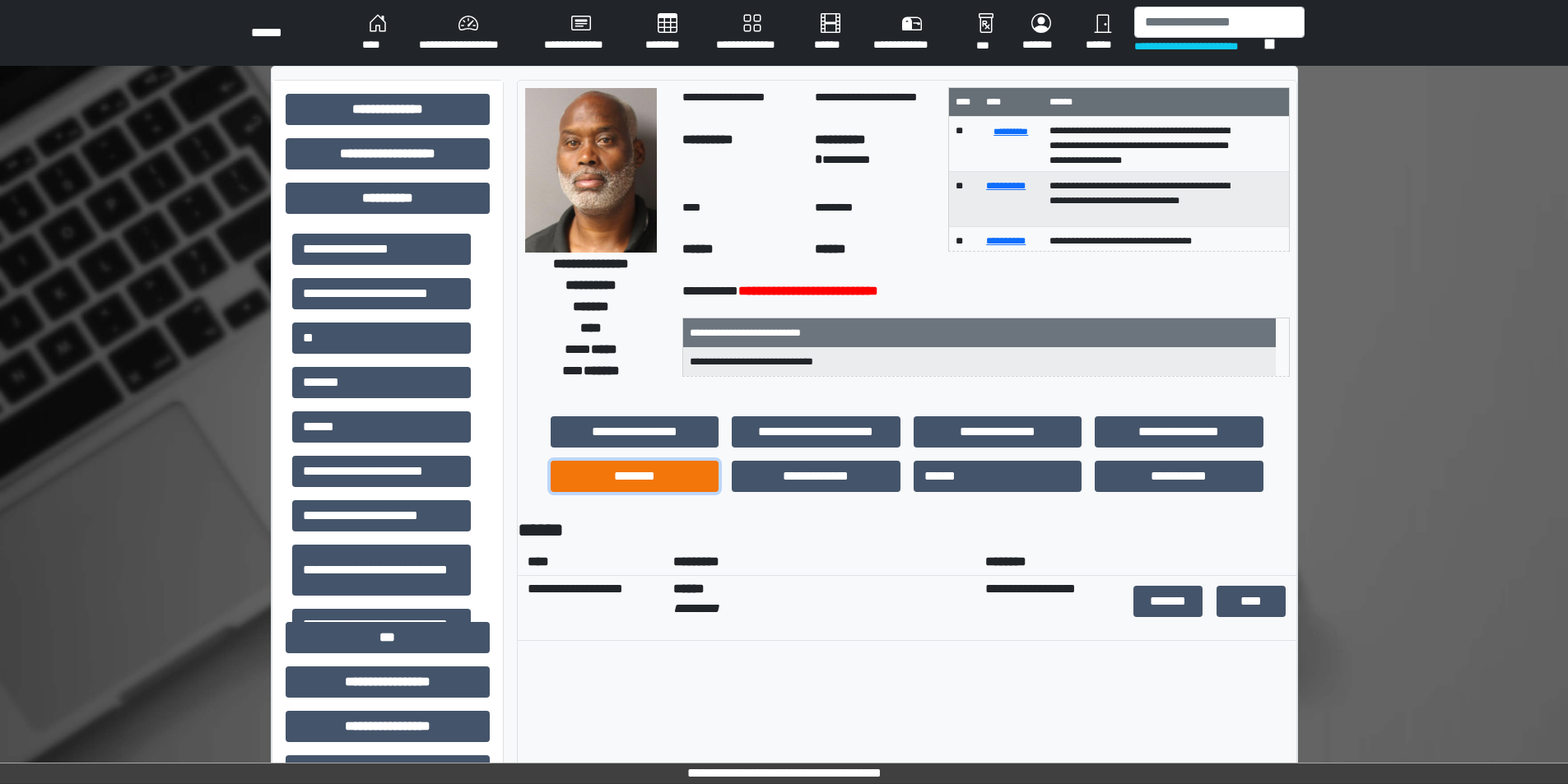 click on "********" at bounding box center [635, 476] 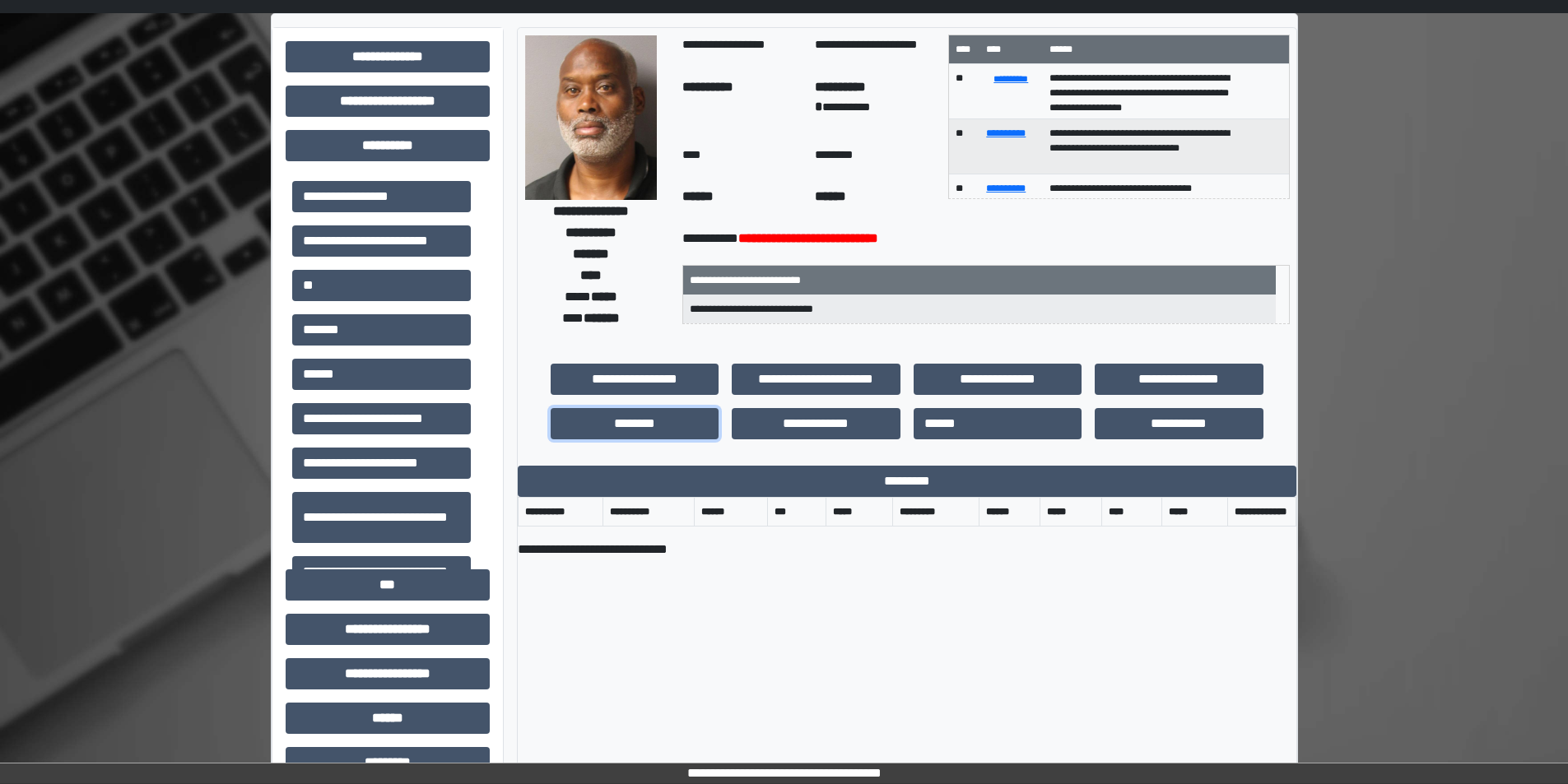 scroll, scrollTop: 82, scrollLeft: 0, axis: vertical 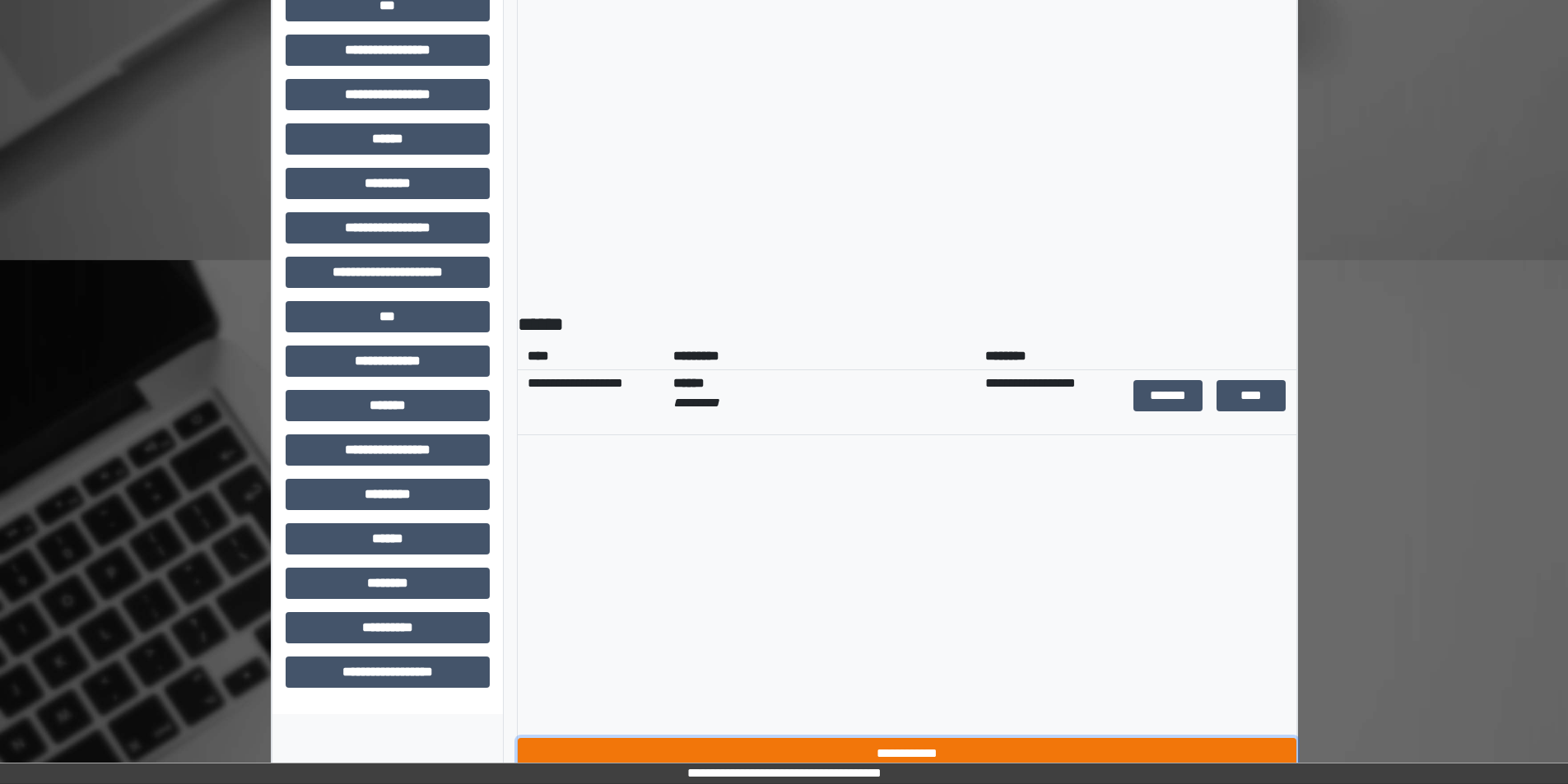 click on "**********" at bounding box center (907, 754) 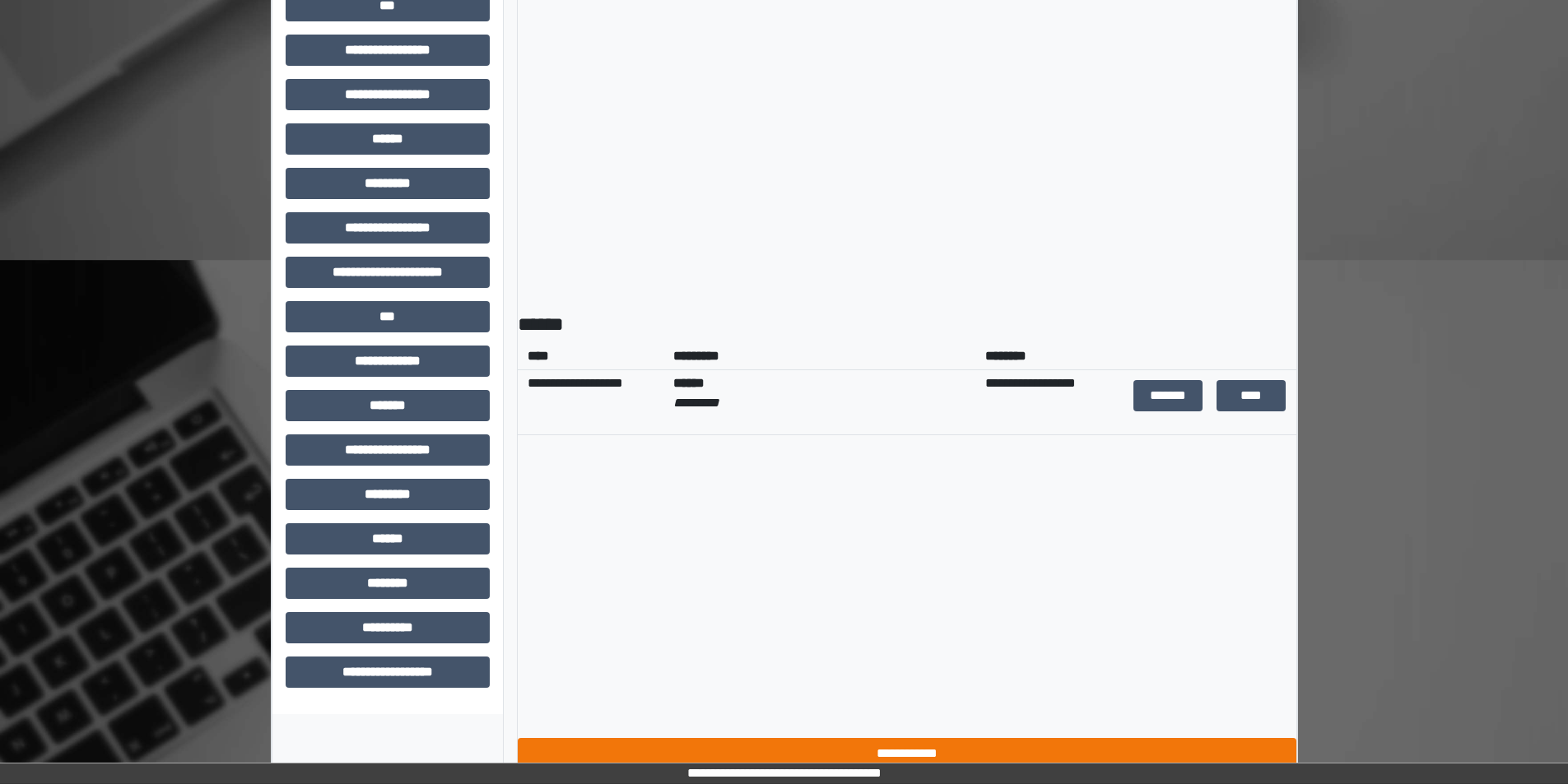 scroll, scrollTop: 577, scrollLeft: 0, axis: vertical 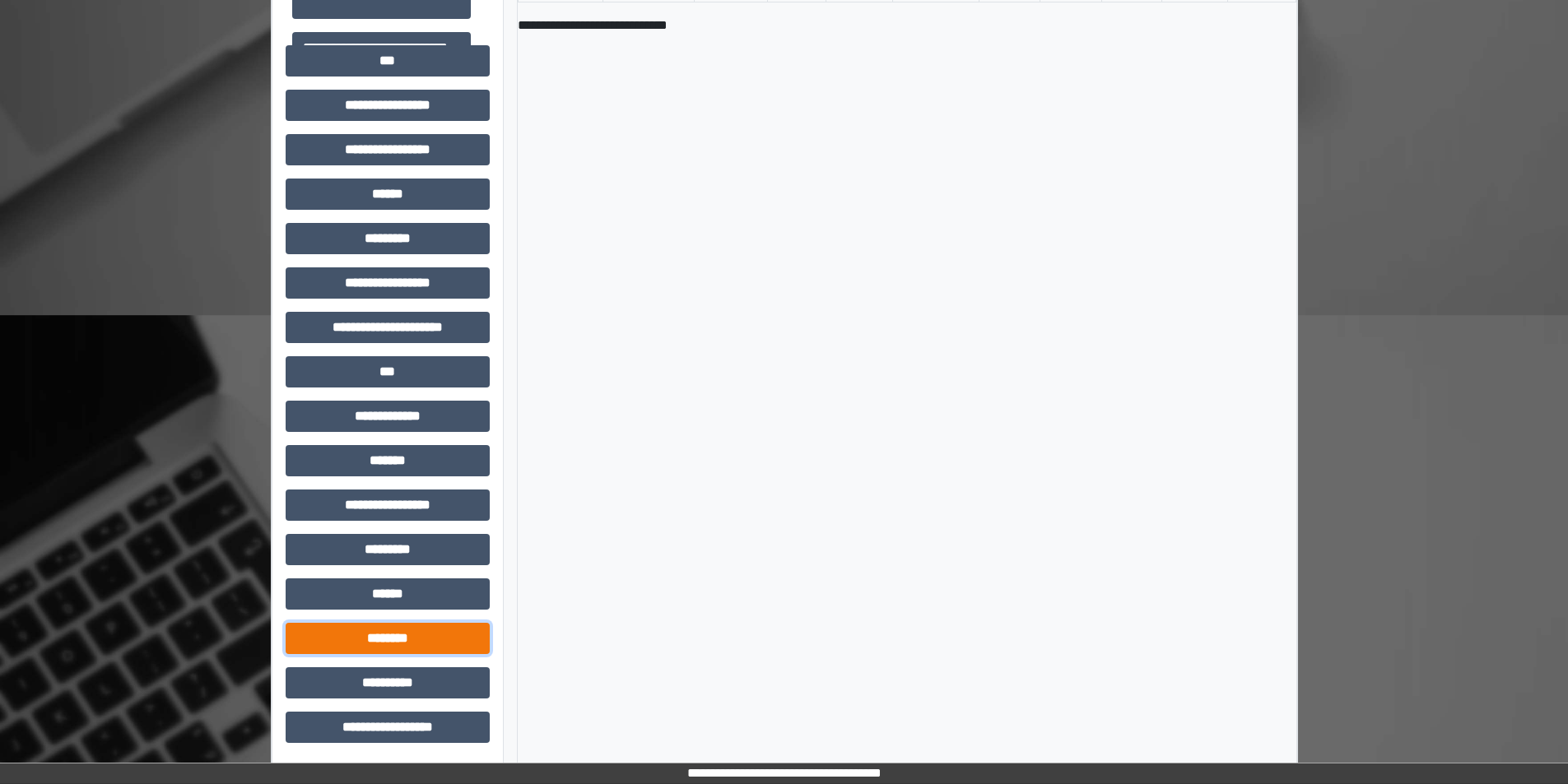 click on "********" at bounding box center [388, 638] 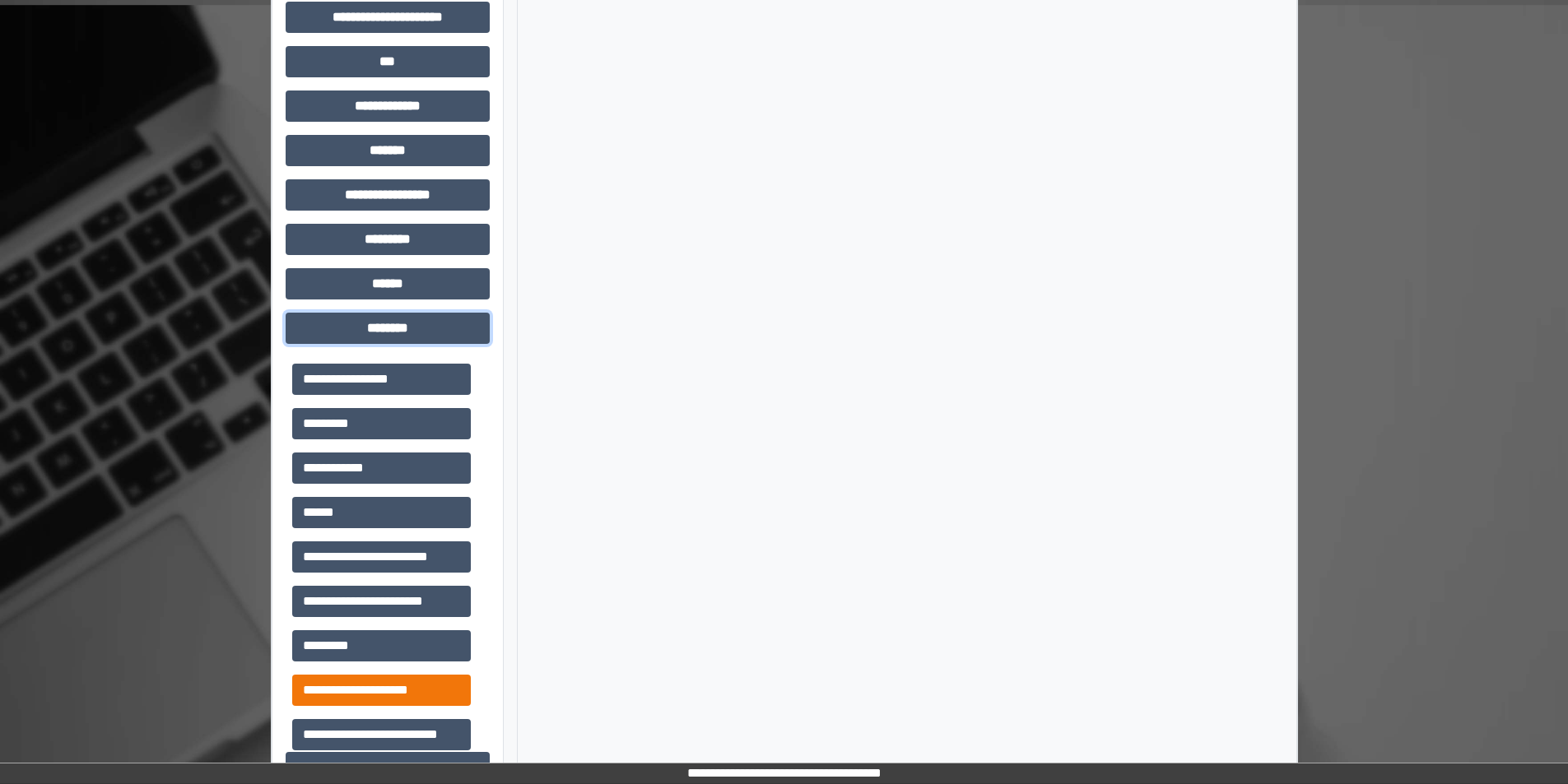 scroll, scrollTop: 972, scrollLeft: 0, axis: vertical 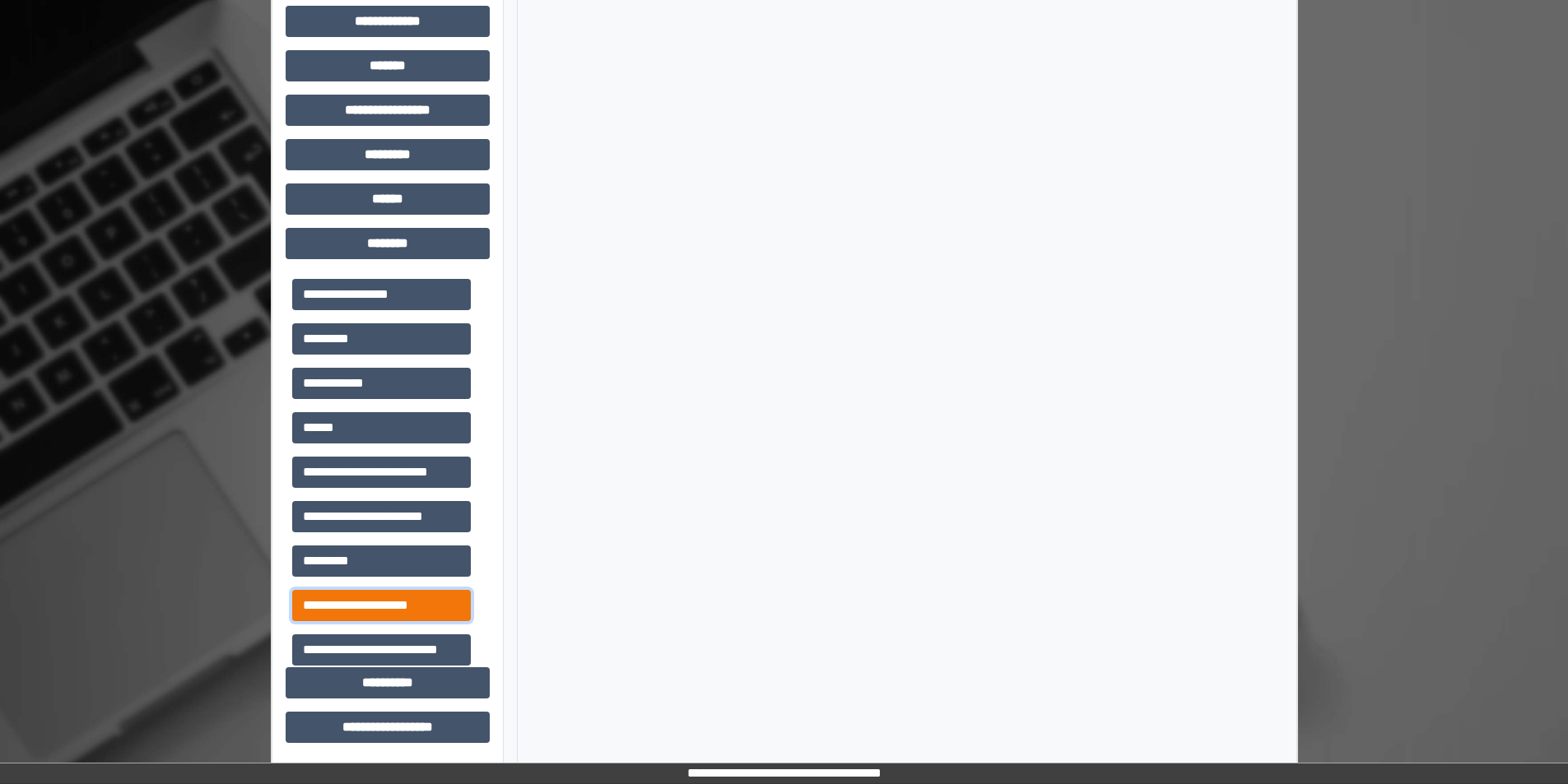 click on "**********" at bounding box center [381, 605] 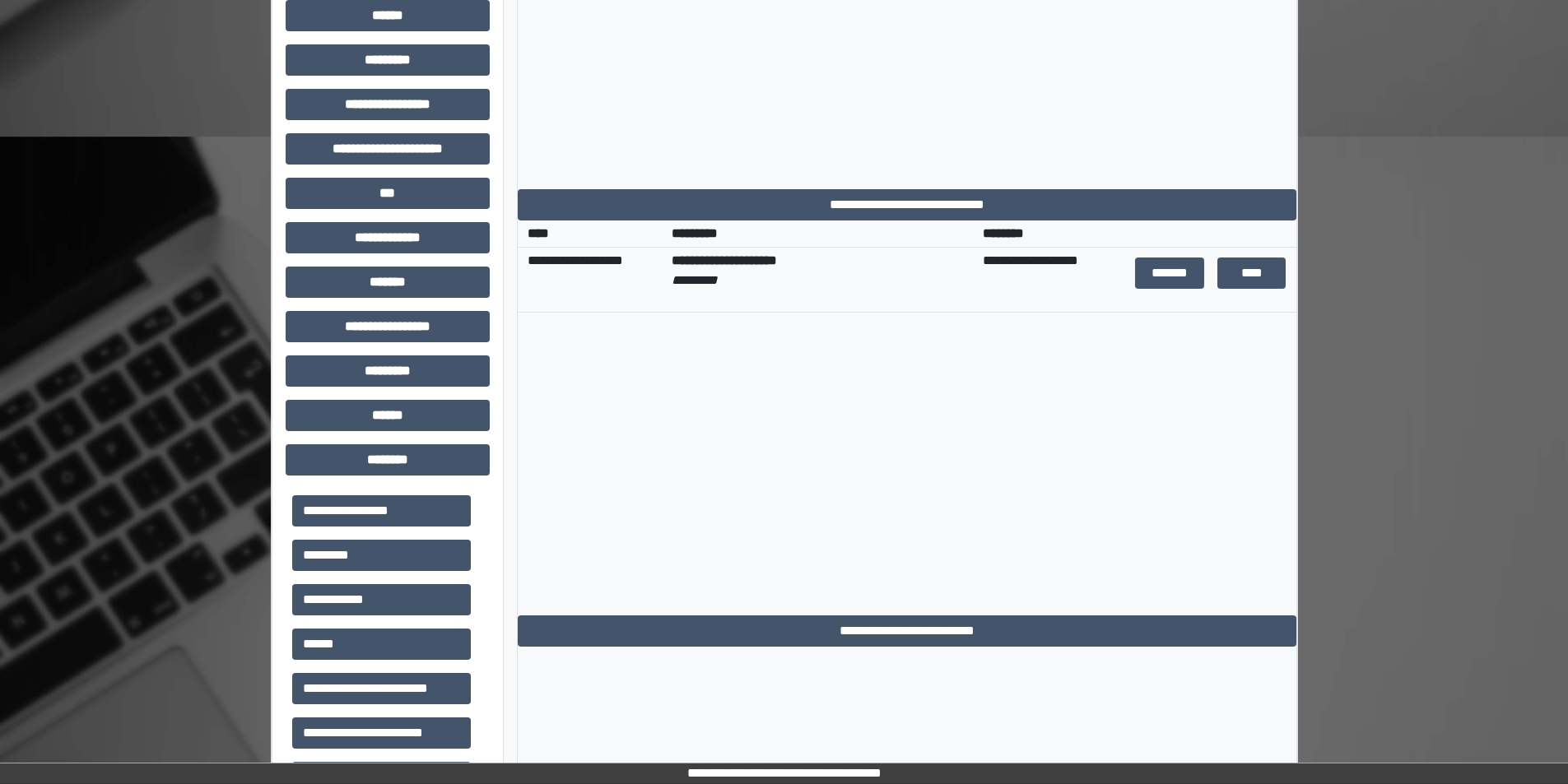 scroll, scrollTop: 396, scrollLeft: 0, axis: vertical 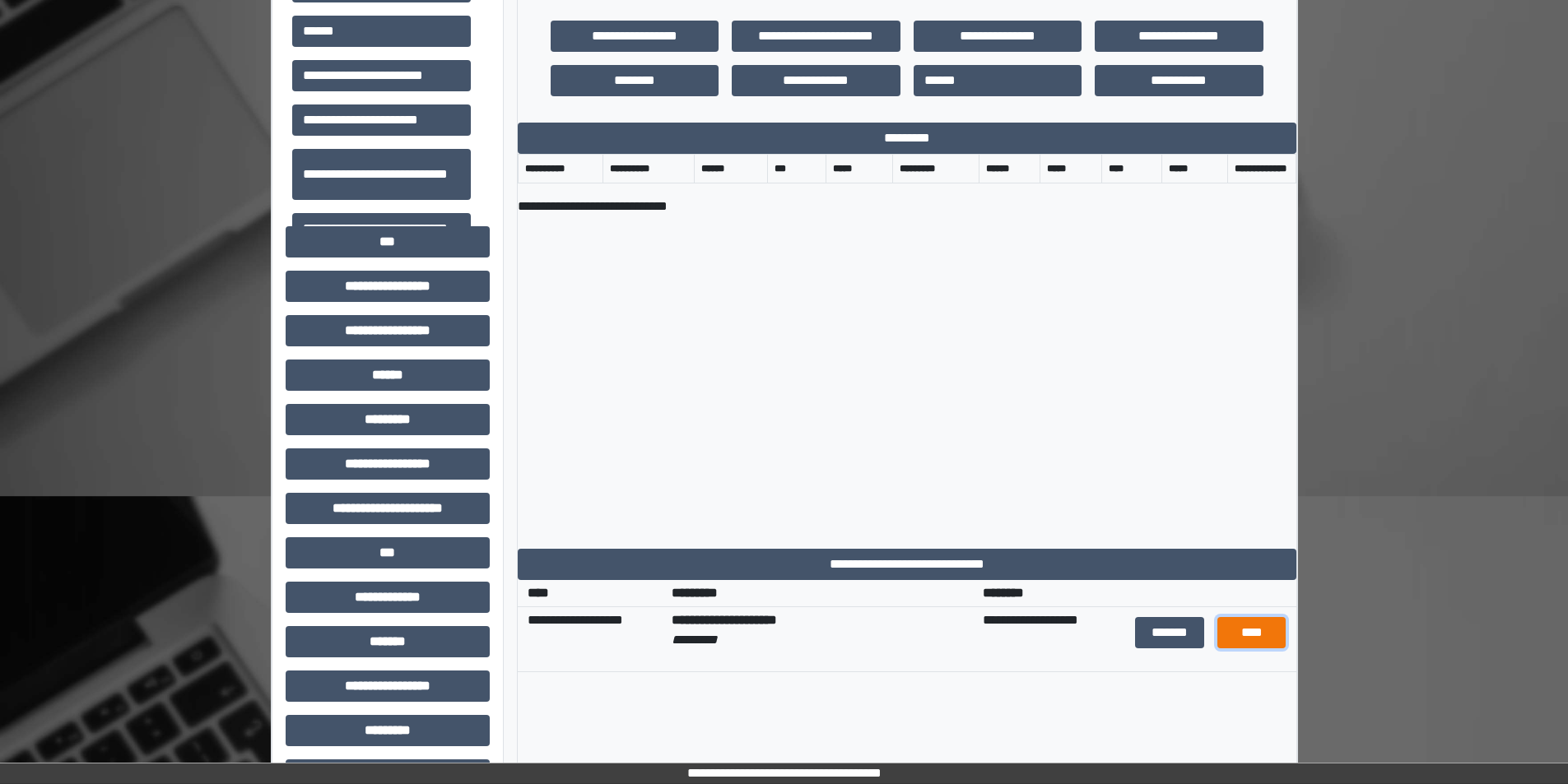 click on "****" at bounding box center (1251, 633) 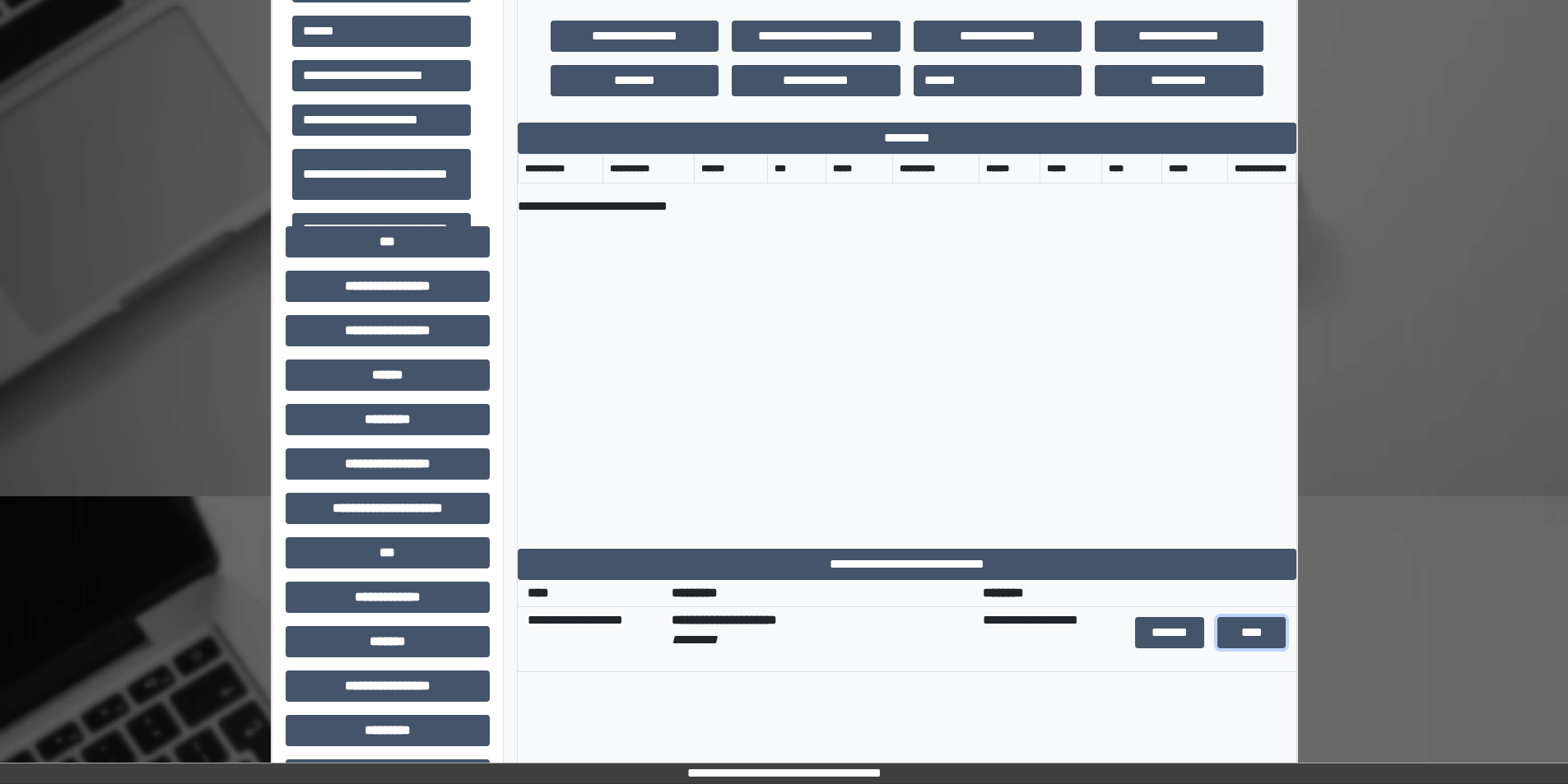 scroll, scrollTop: 0, scrollLeft: 0, axis: both 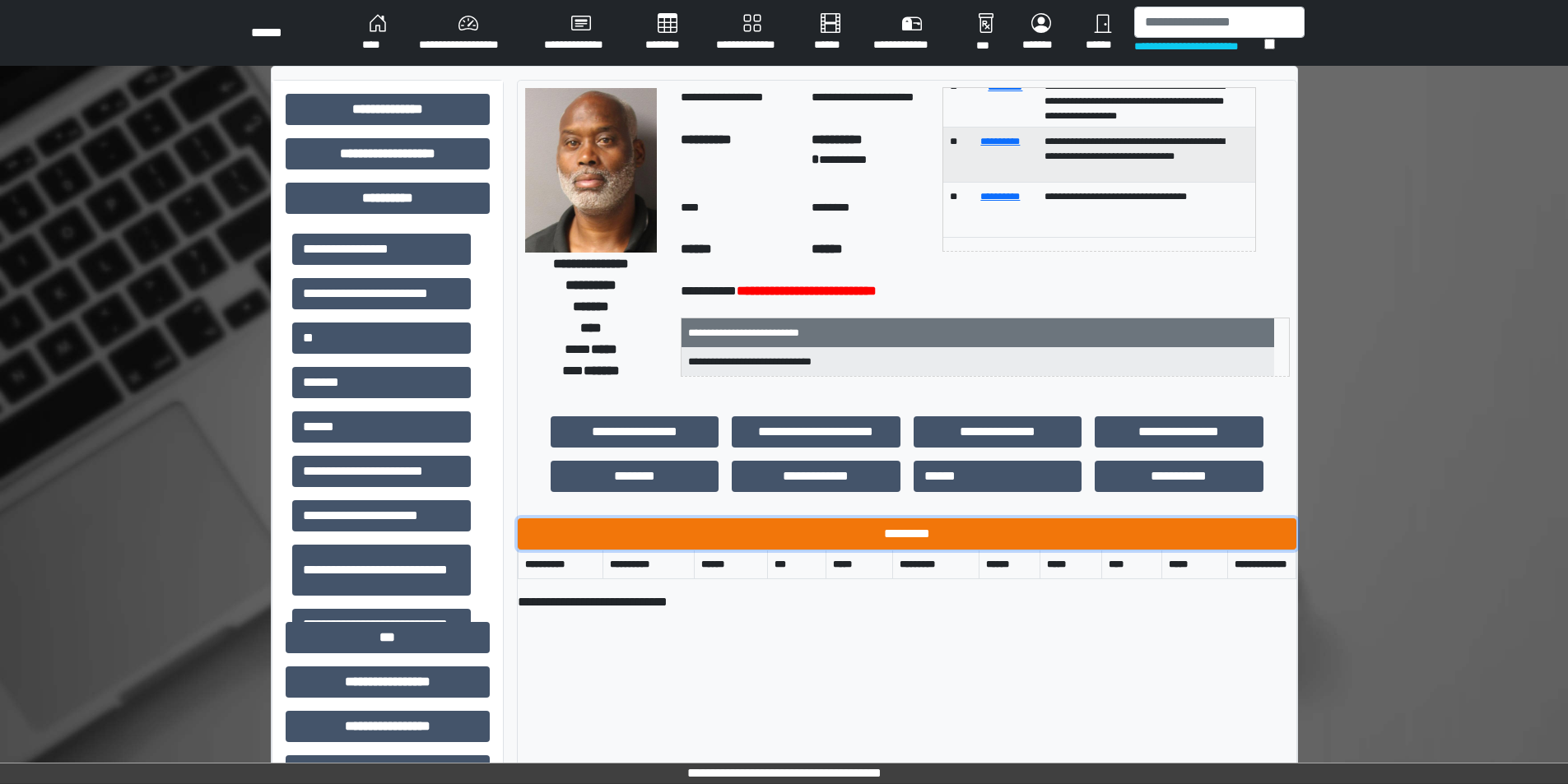 click on "*********" at bounding box center (907, 534) 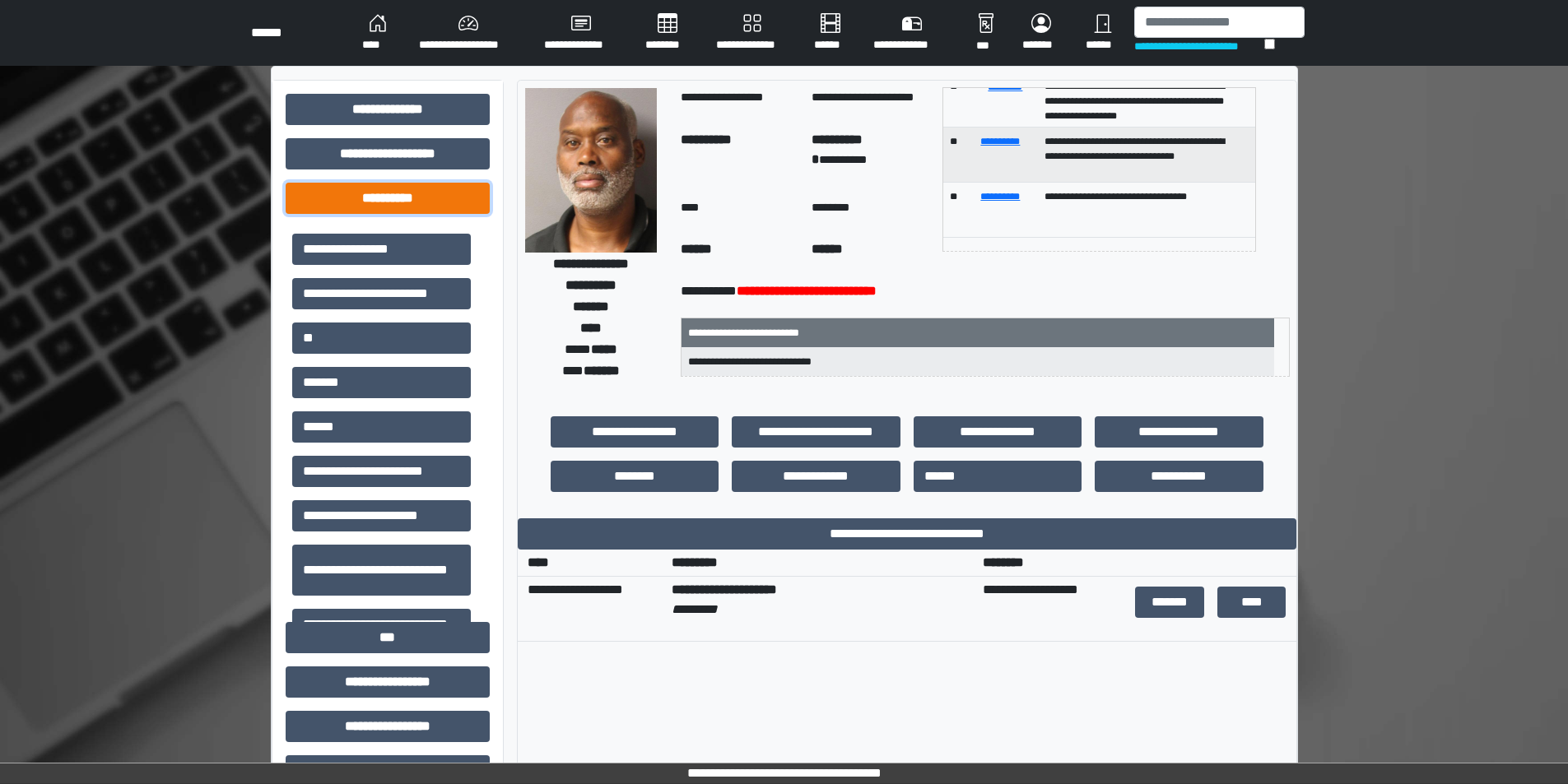 click on "**********" at bounding box center [388, 198] 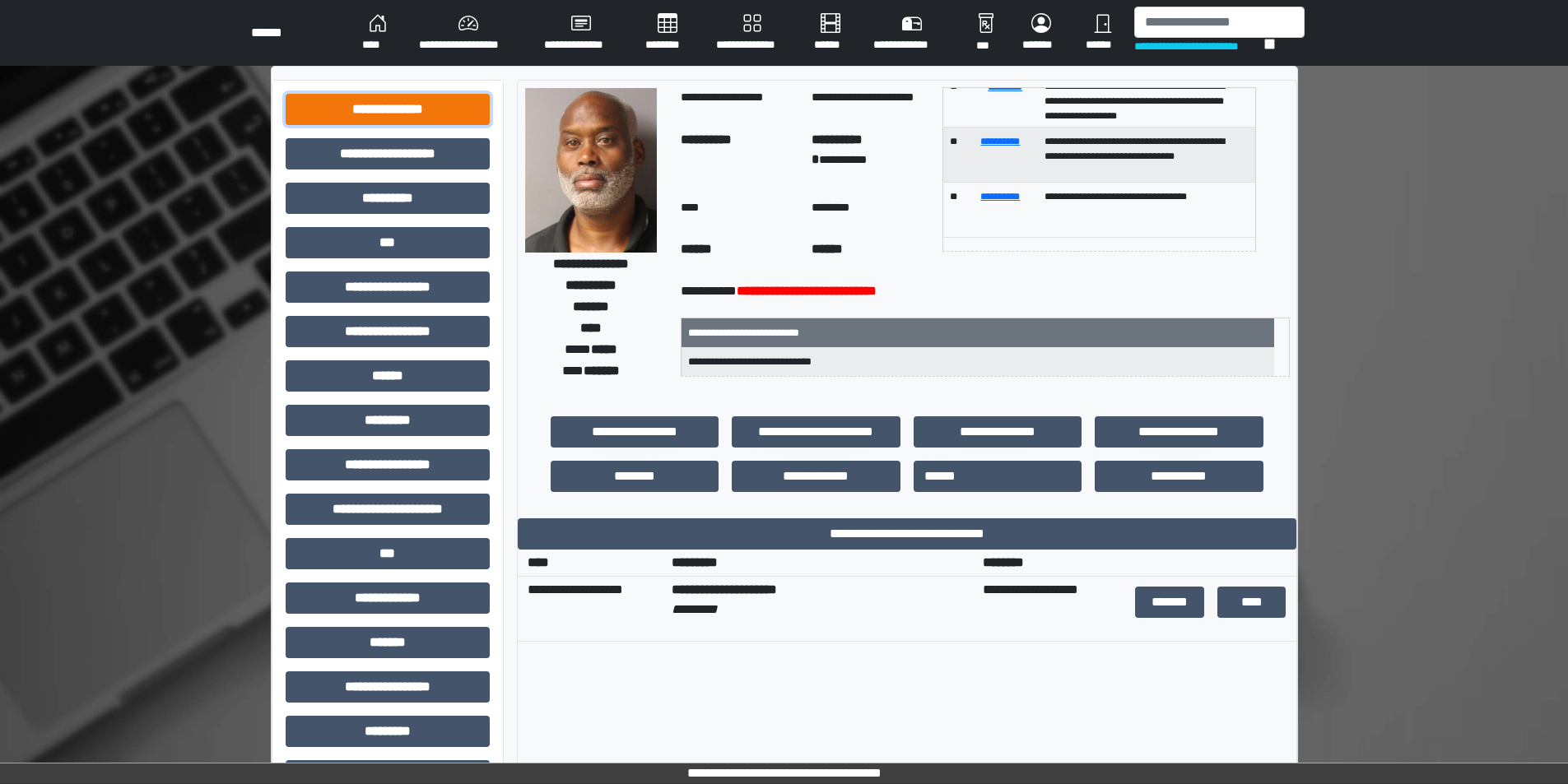 click on "**********" at bounding box center [388, 109] 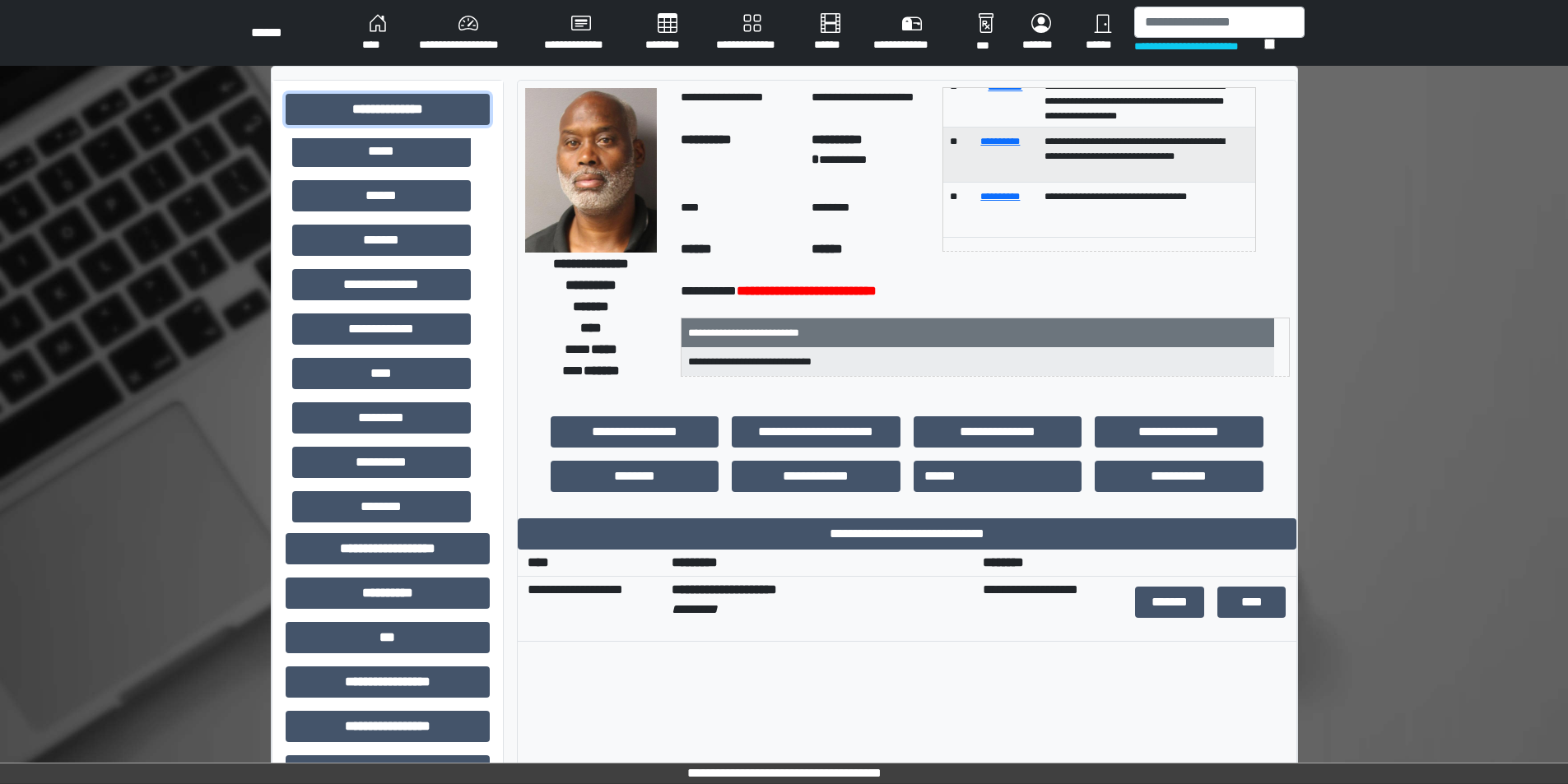 scroll, scrollTop: 357, scrollLeft: 0, axis: vertical 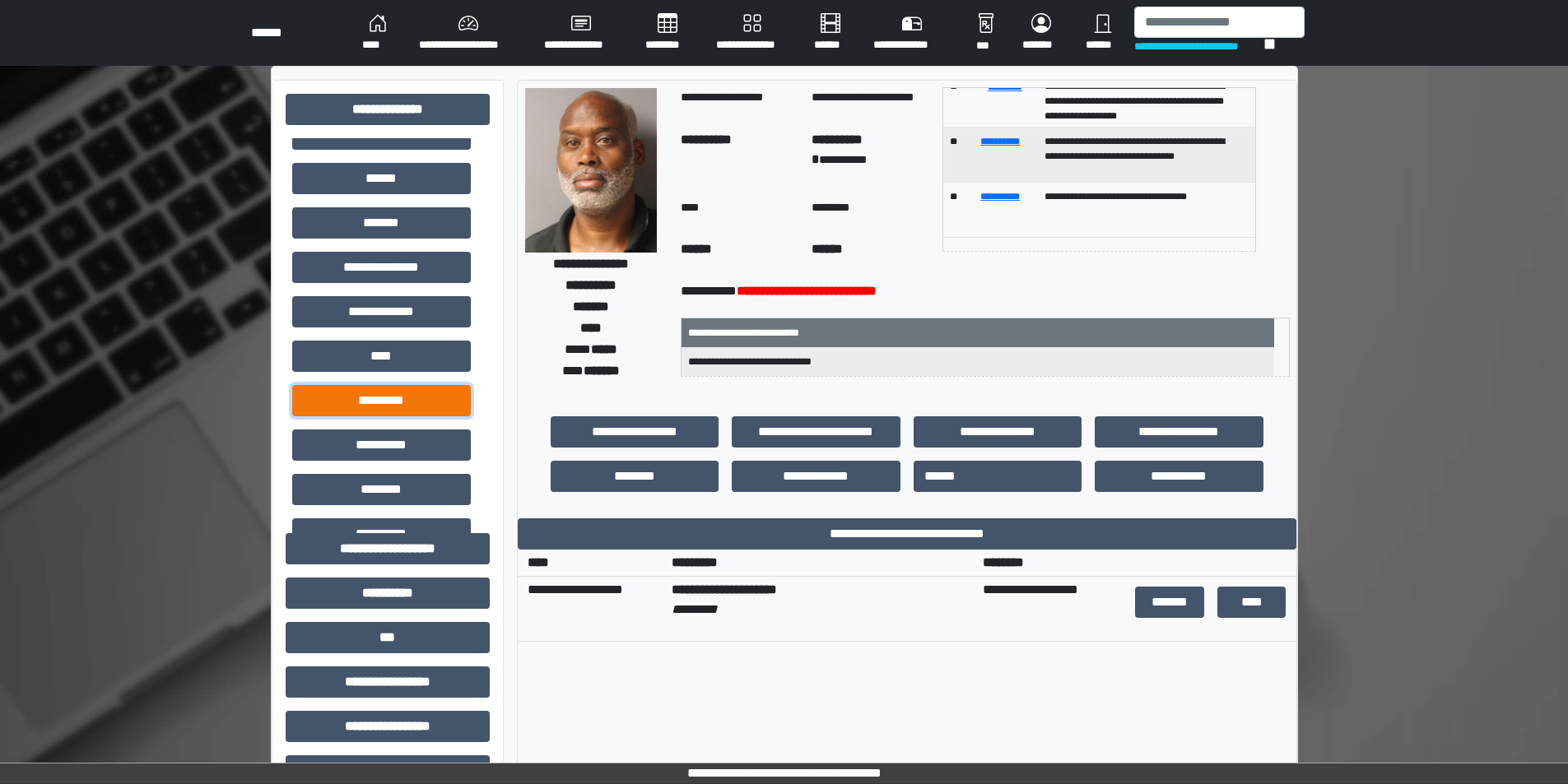 click on "*********" at bounding box center (381, 401) 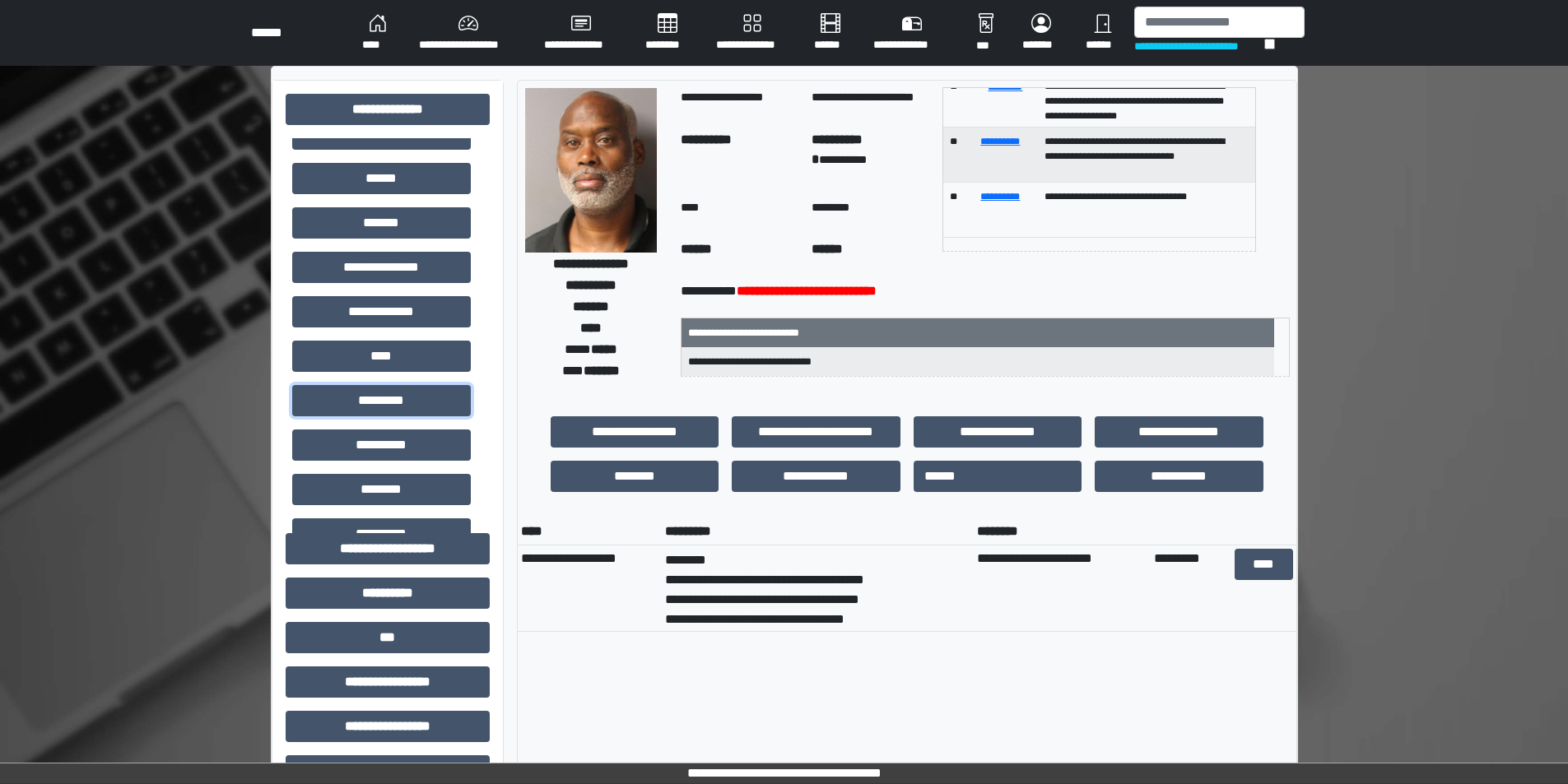 scroll, scrollTop: 138, scrollLeft: 0, axis: vertical 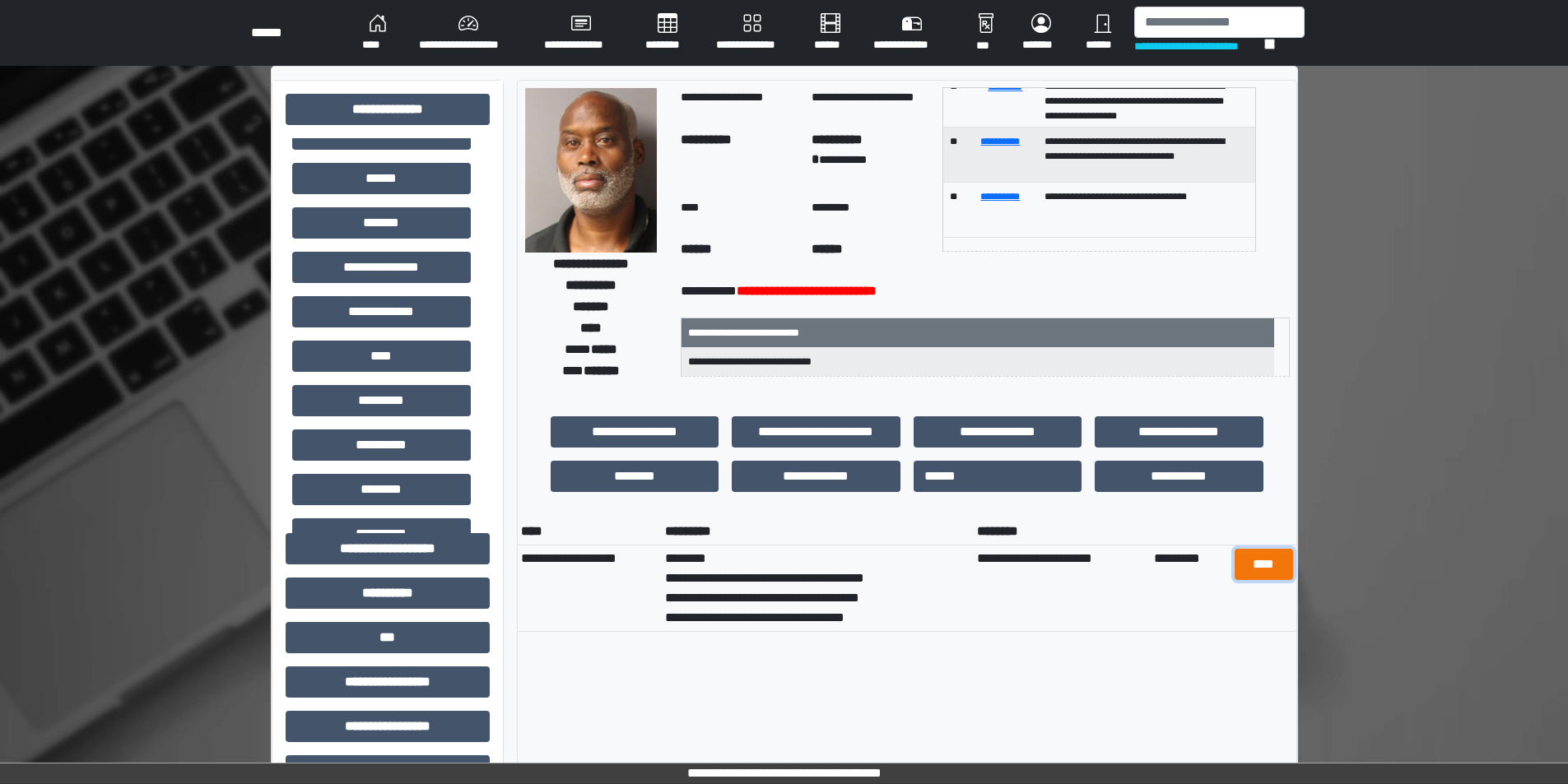 click on "****" at bounding box center [1263, 564] 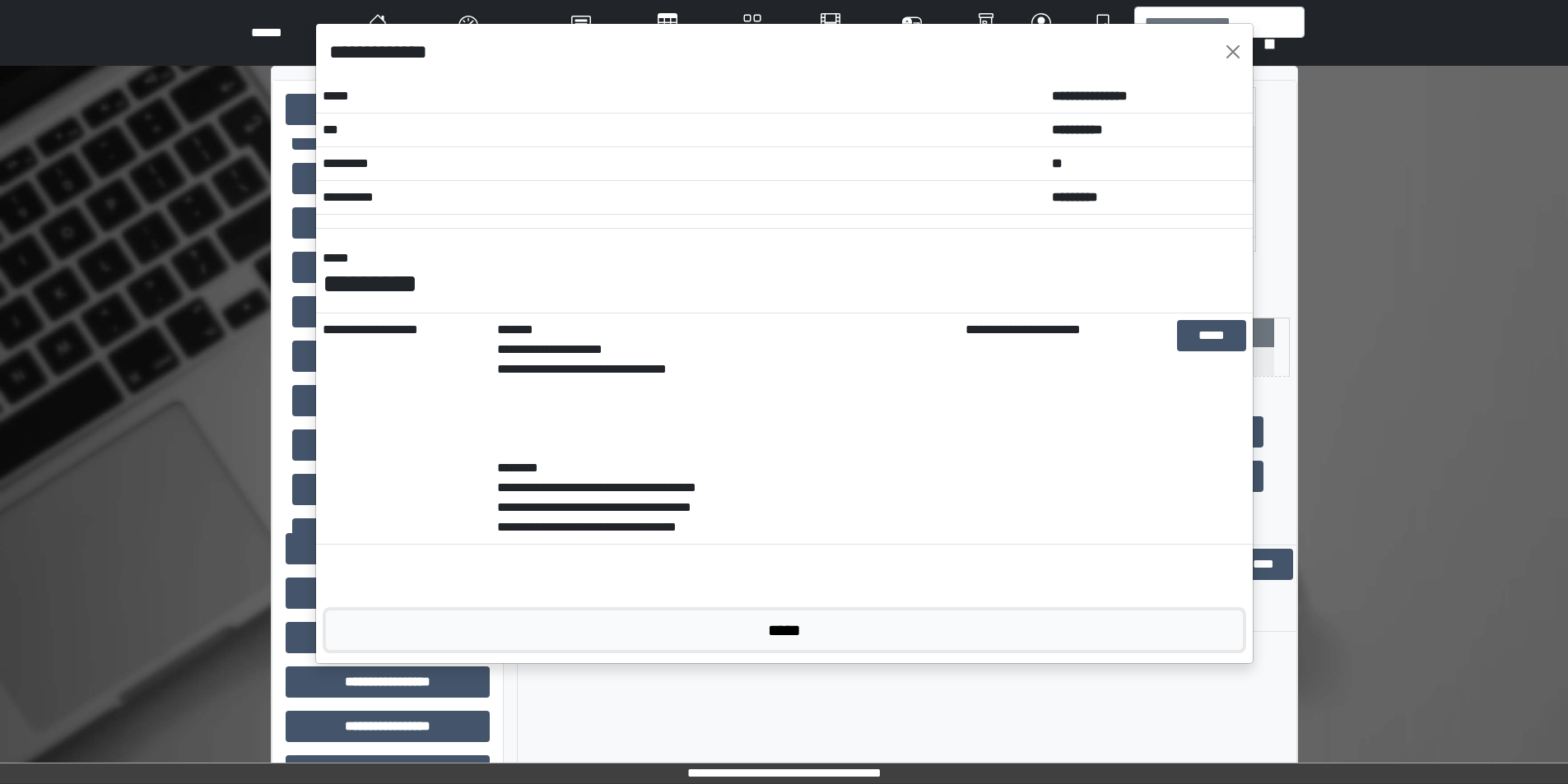 click on "*****" at bounding box center [784, 630] 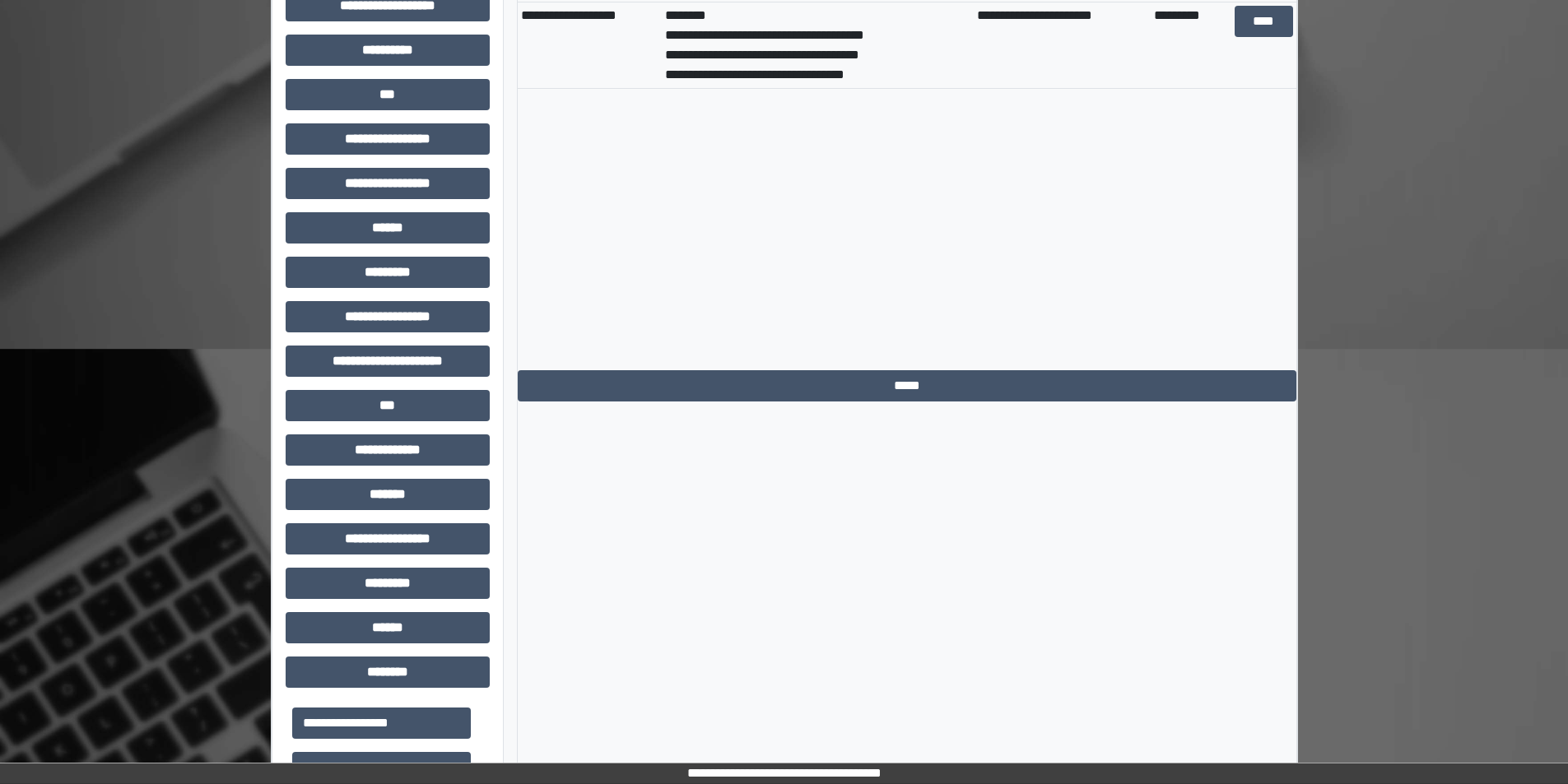 scroll, scrollTop: 576, scrollLeft: 0, axis: vertical 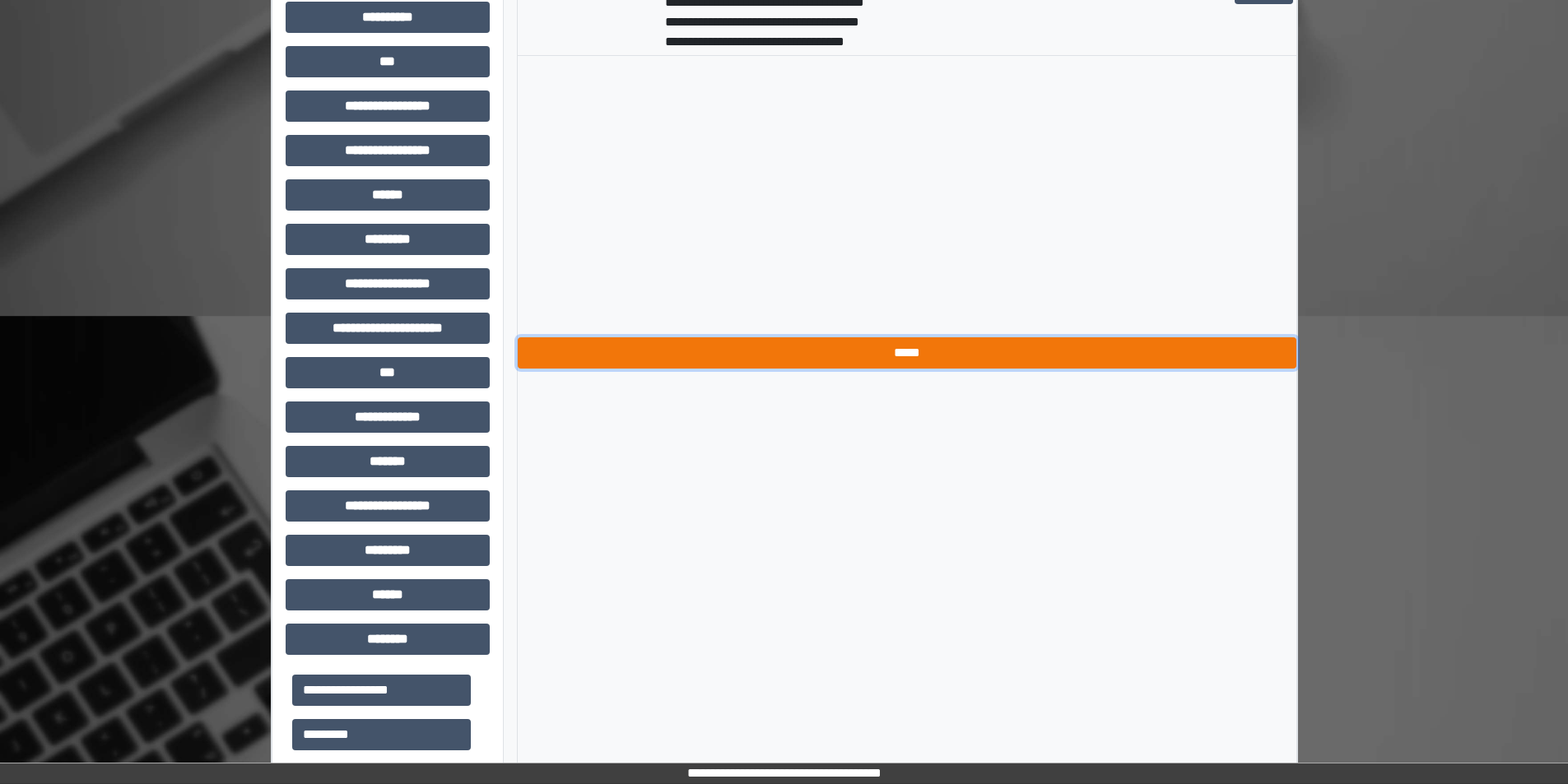 click on "*****" at bounding box center [907, 353] 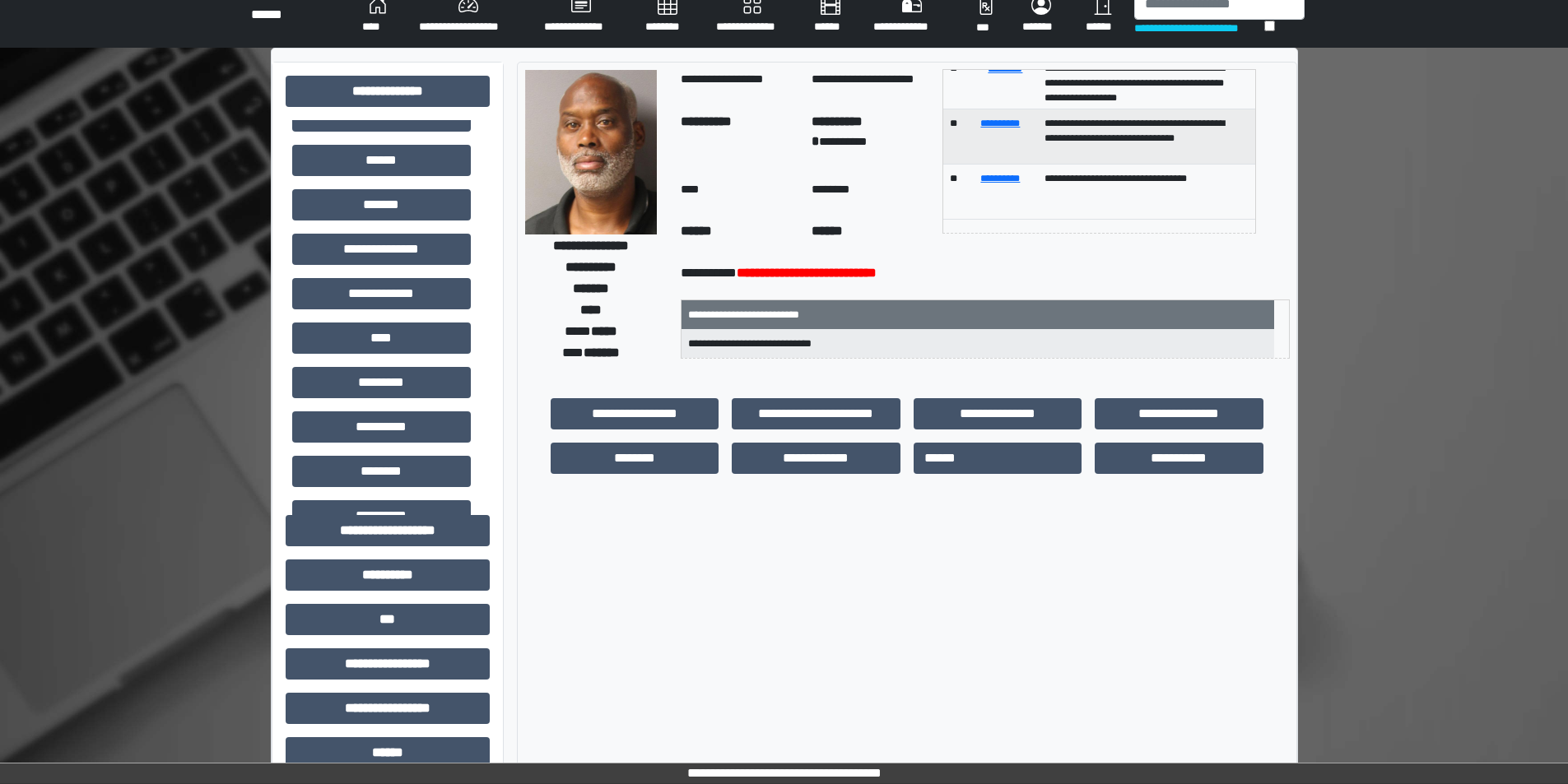 scroll, scrollTop: 0, scrollLeft: 0, axis: both 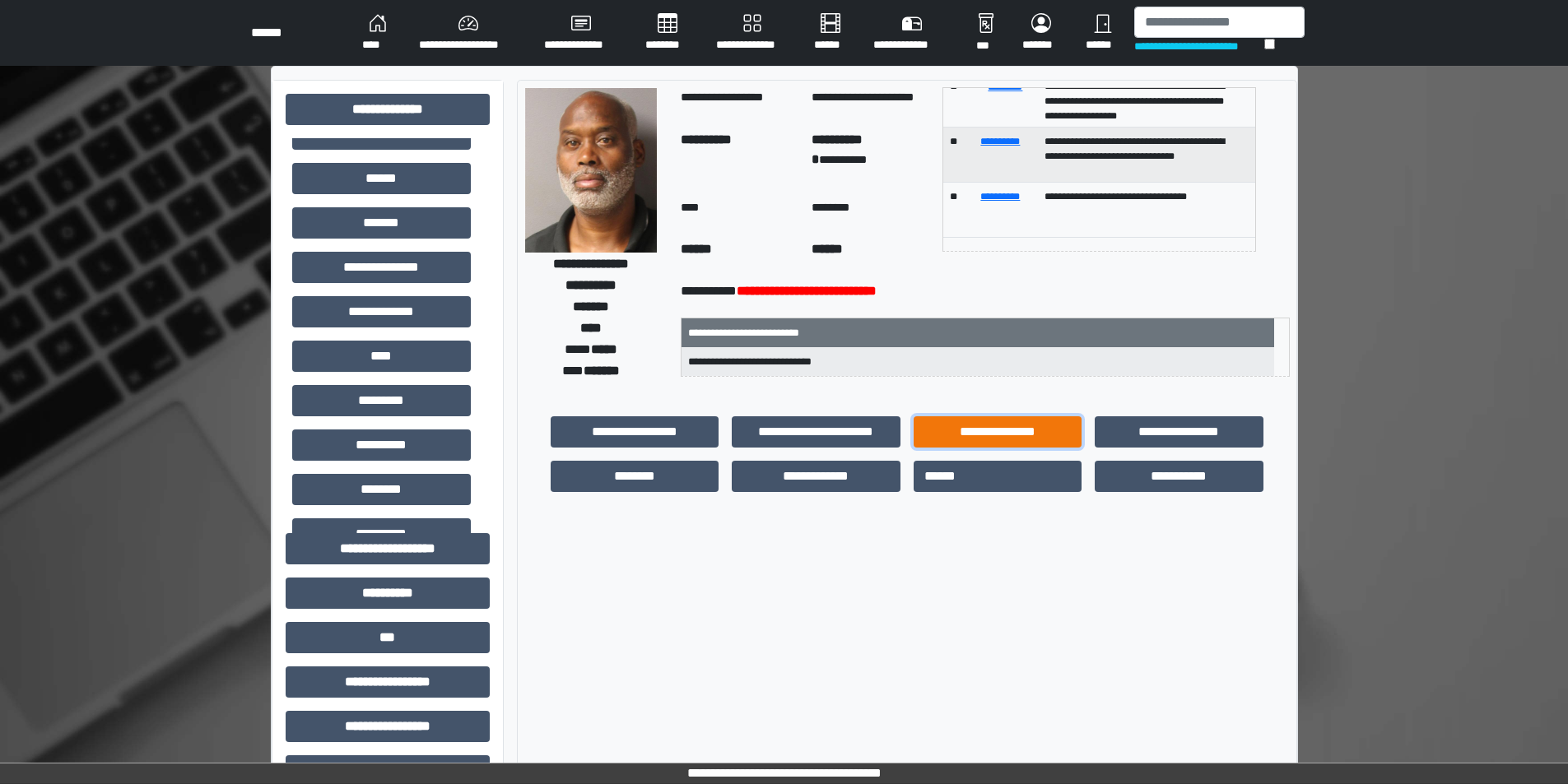 click on "**********" at bounding box center (998, 432) 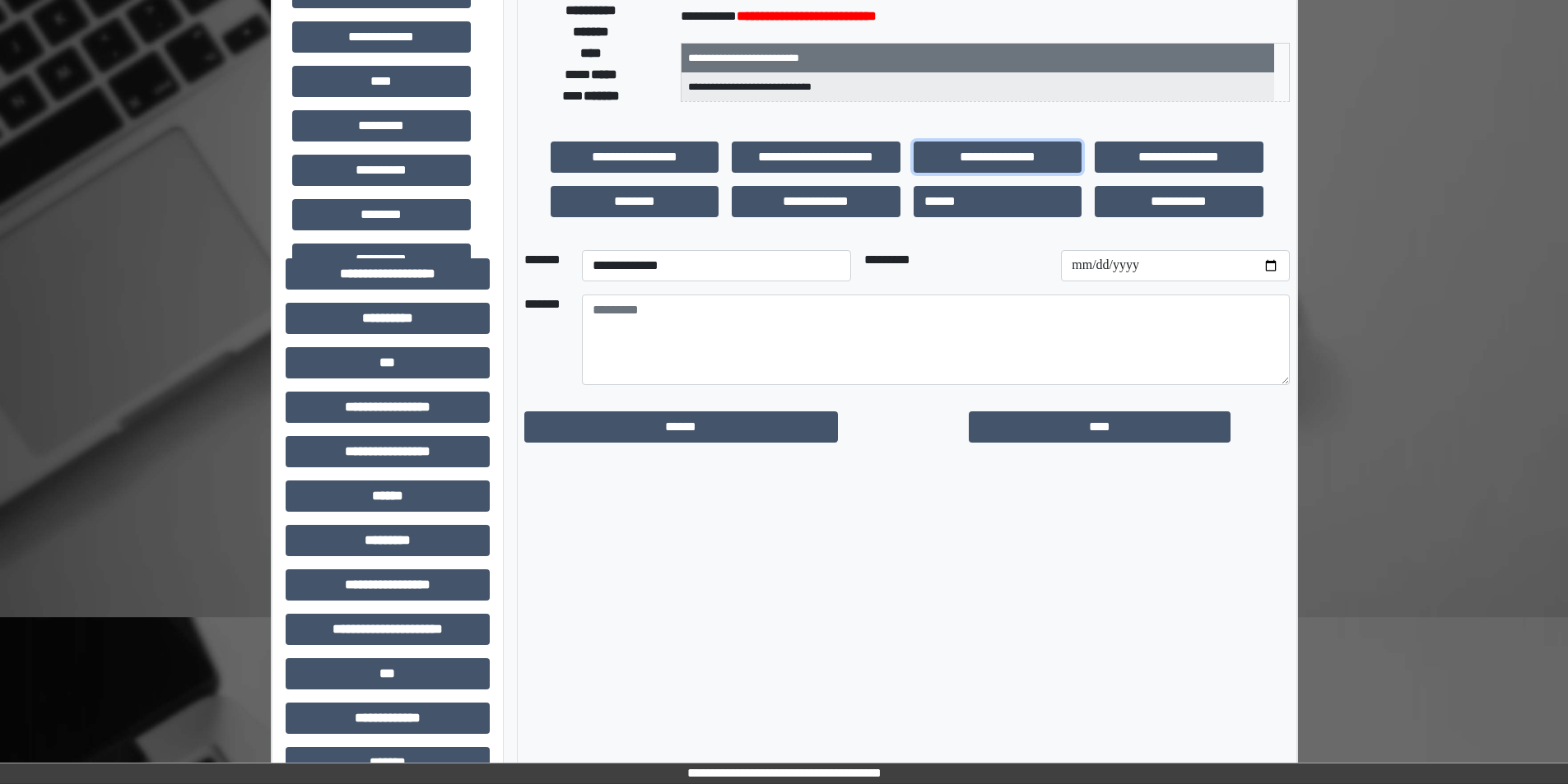 scroll, scrollTop: 329, scrollLeft: 0, axis: vertical 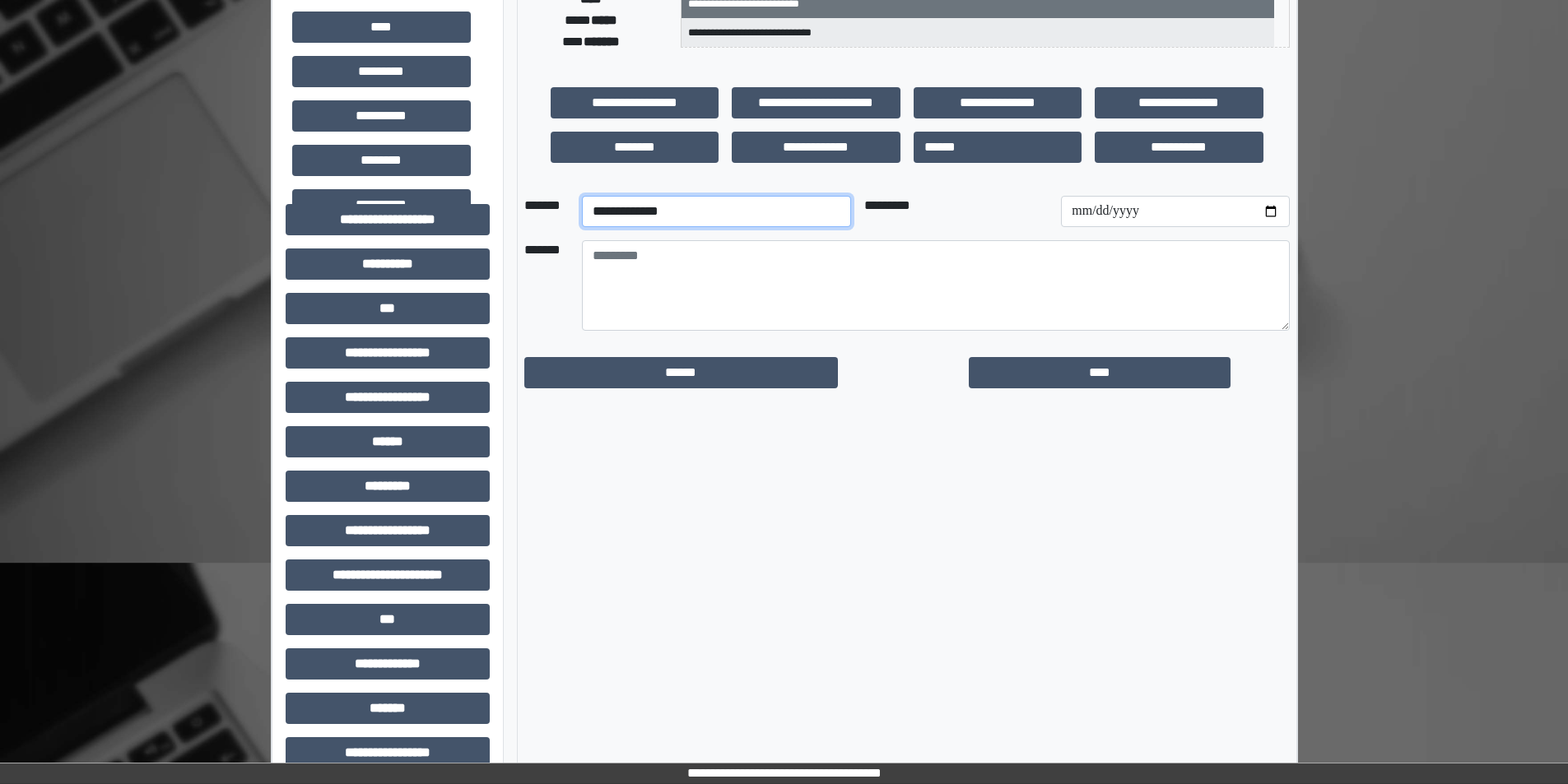 click on "**********" at bounding box center [716, 211] 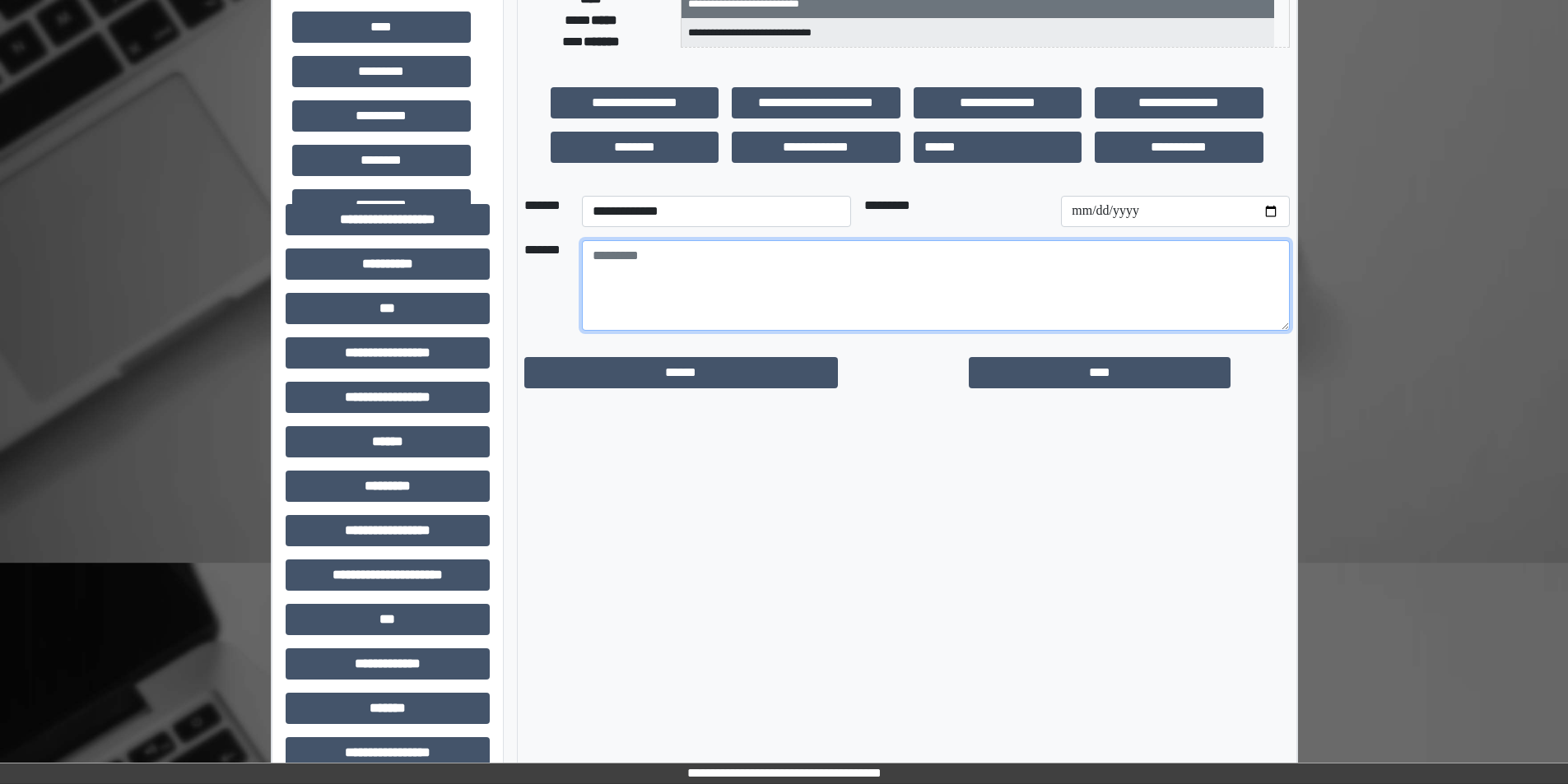 click at bounding box center (936, 285) 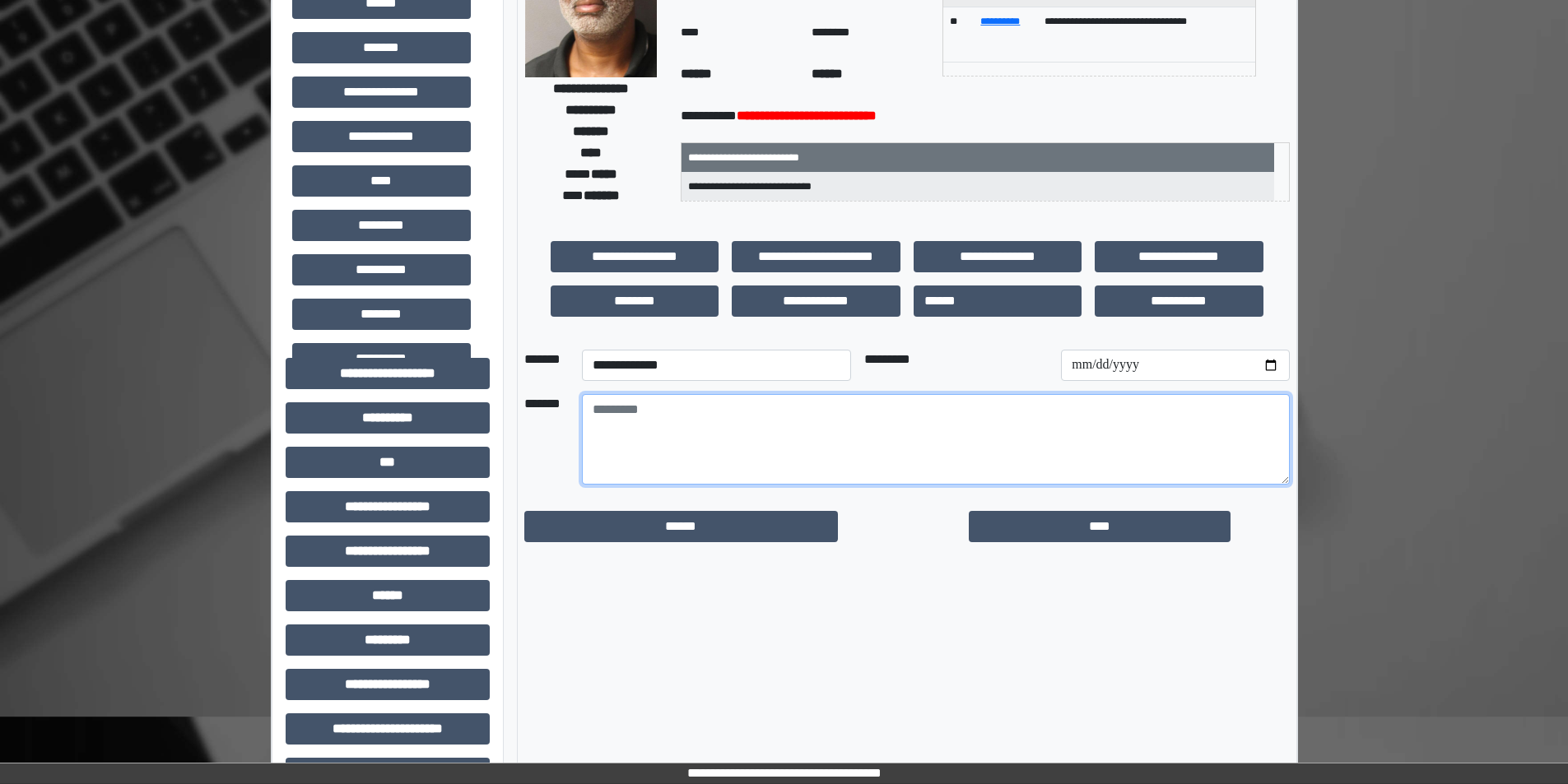 scroll, scrollTop: 0, scrollLeft: 0, axis: both 